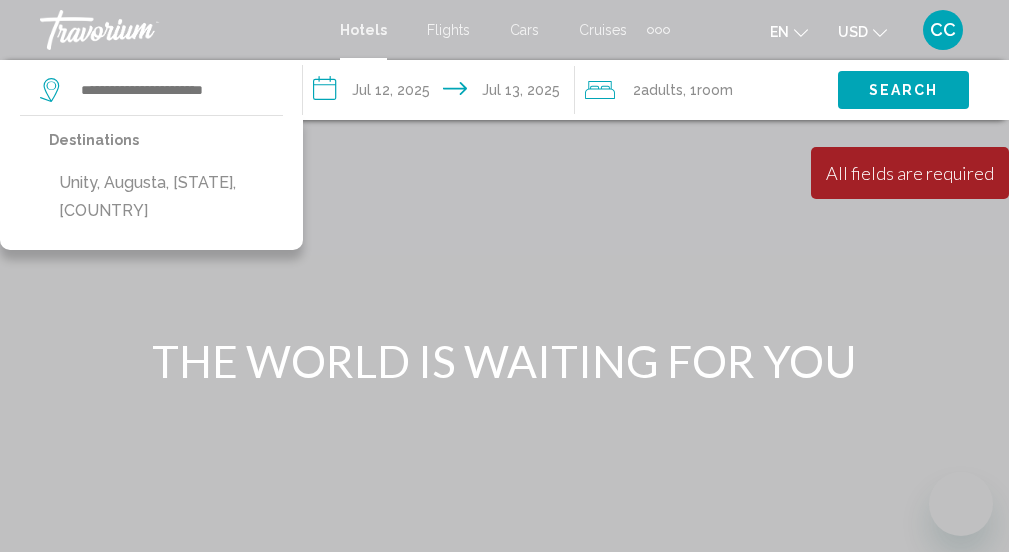 scroll, scrollTop: 0, scrollLeft: 0, axis: both 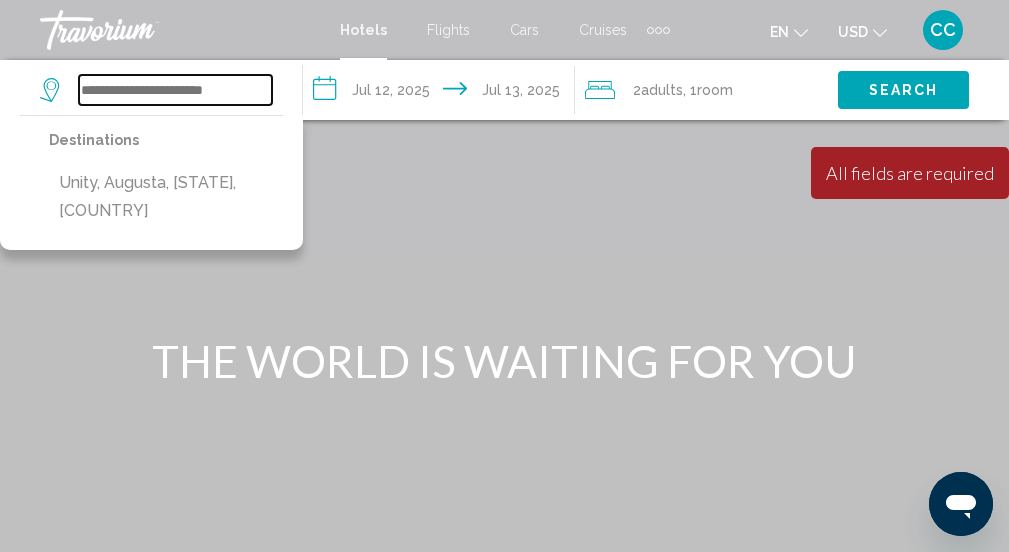 click at bounding box center [175, 90] 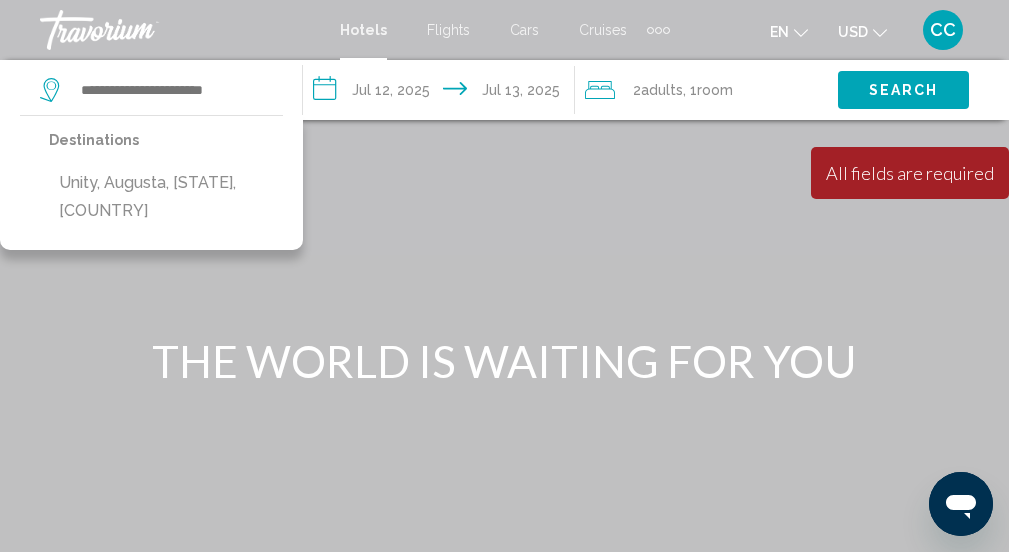 click 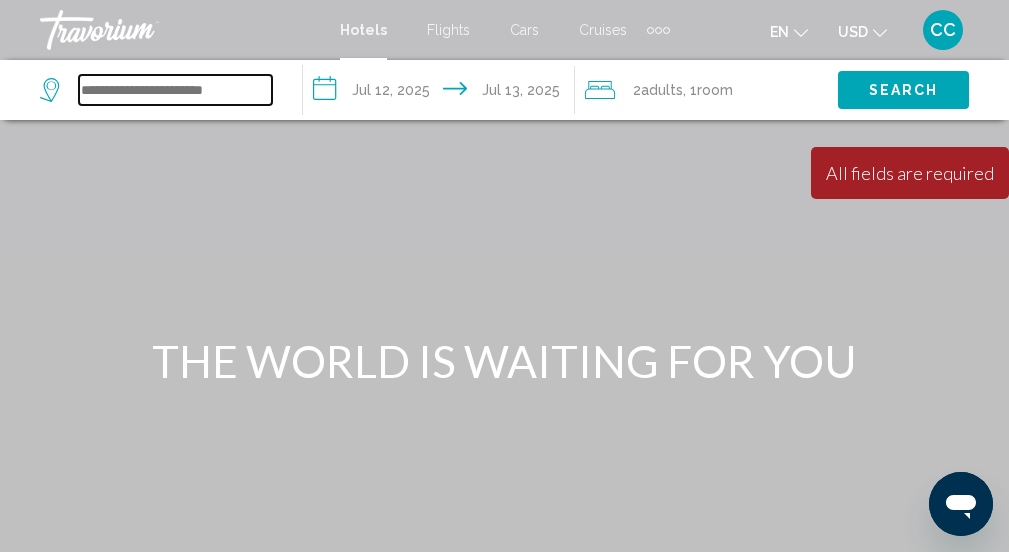 click at bounding box center [175, 90] 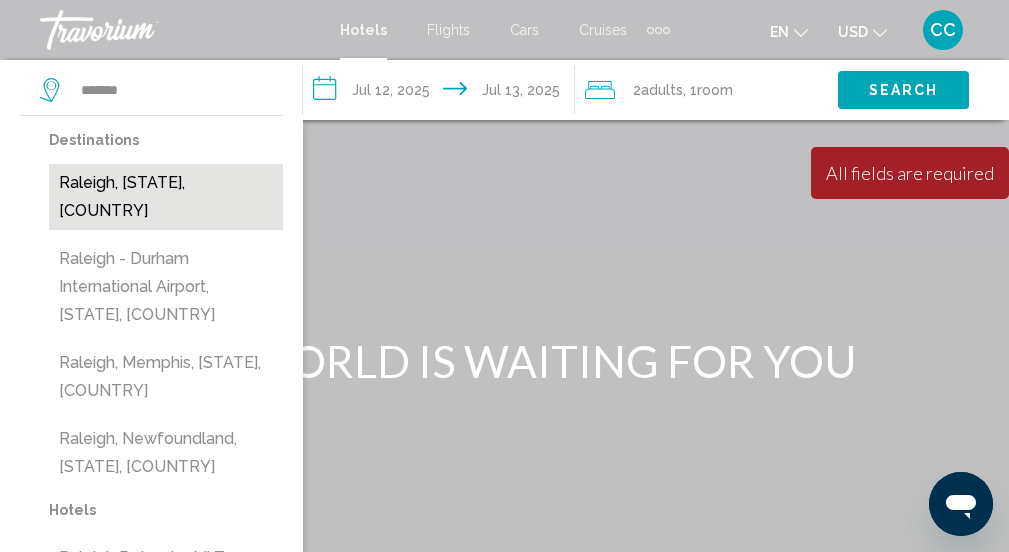 click on "Raleigh, [STATE], [COUNTRY]" at bounding box center (166, 197) 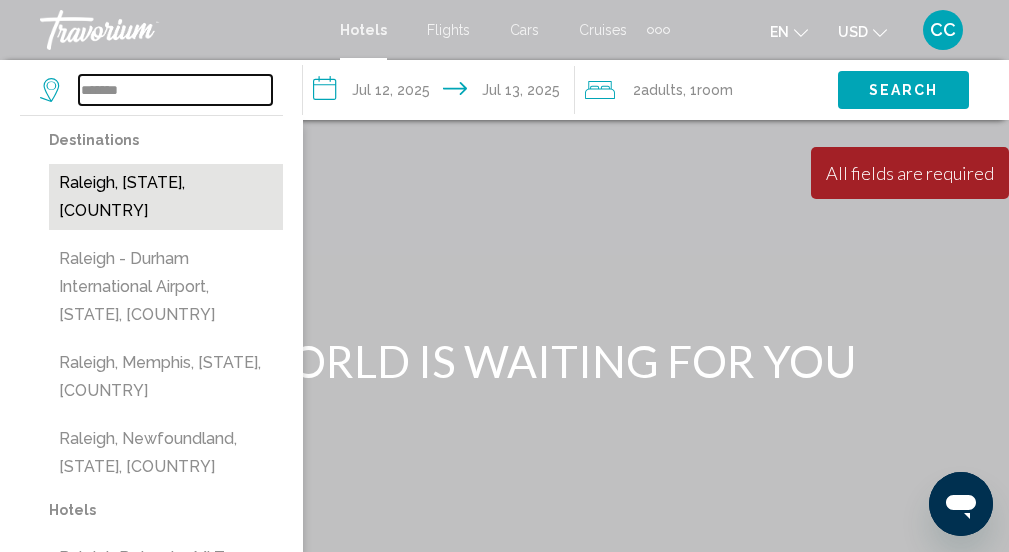 type on "**********" 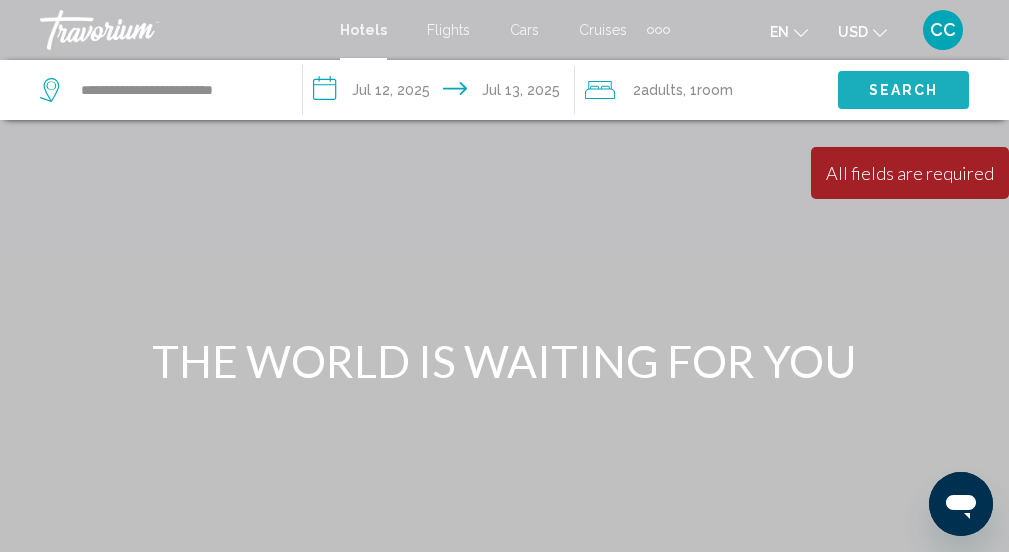 click on "Search" at bounding box center (904, 91) 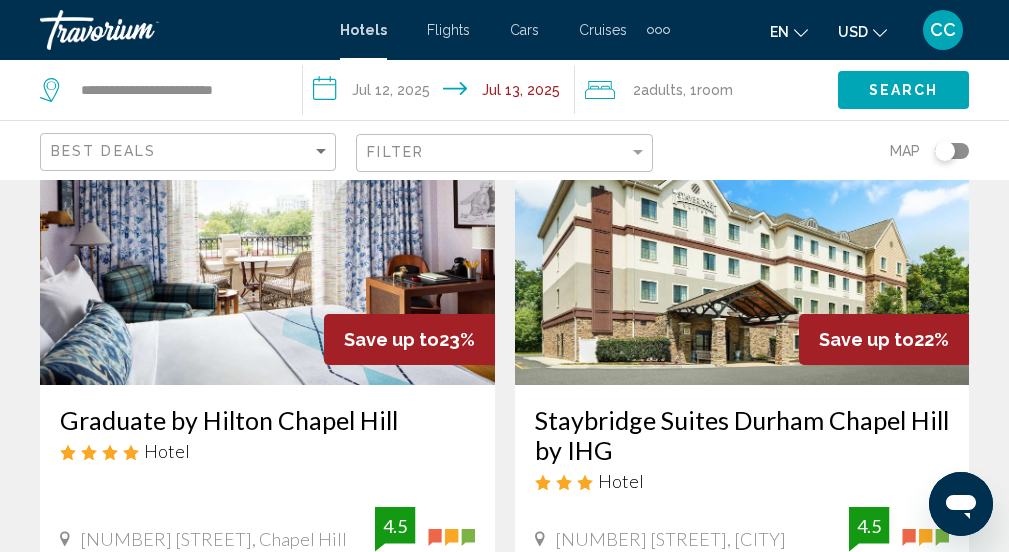scroll, scrollTop: 2418, scrollLeft: 0, axis: vertical 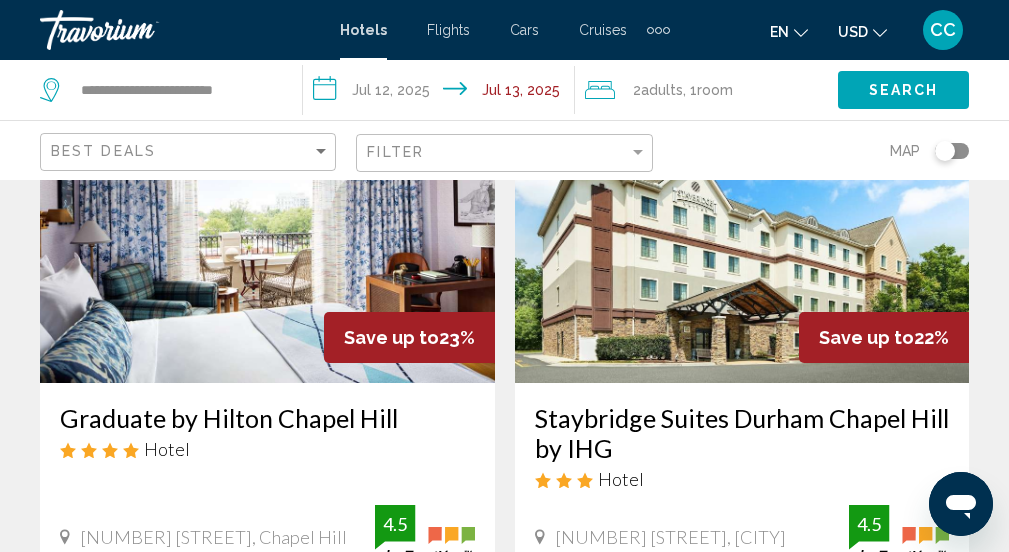 click at bounding box center (267, 223) 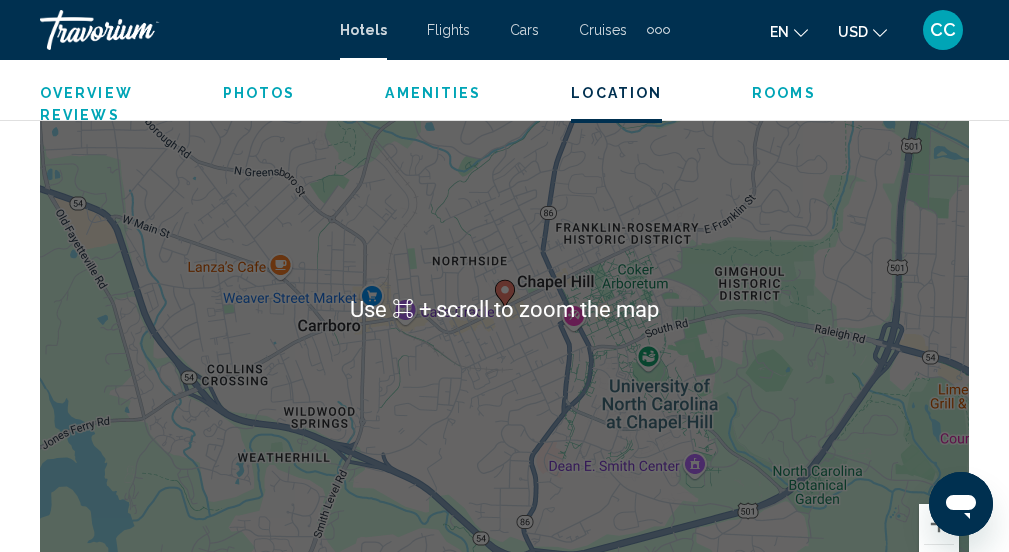 scroll, scrollTop: 2618, scrollLeft: 0, axis: vertical 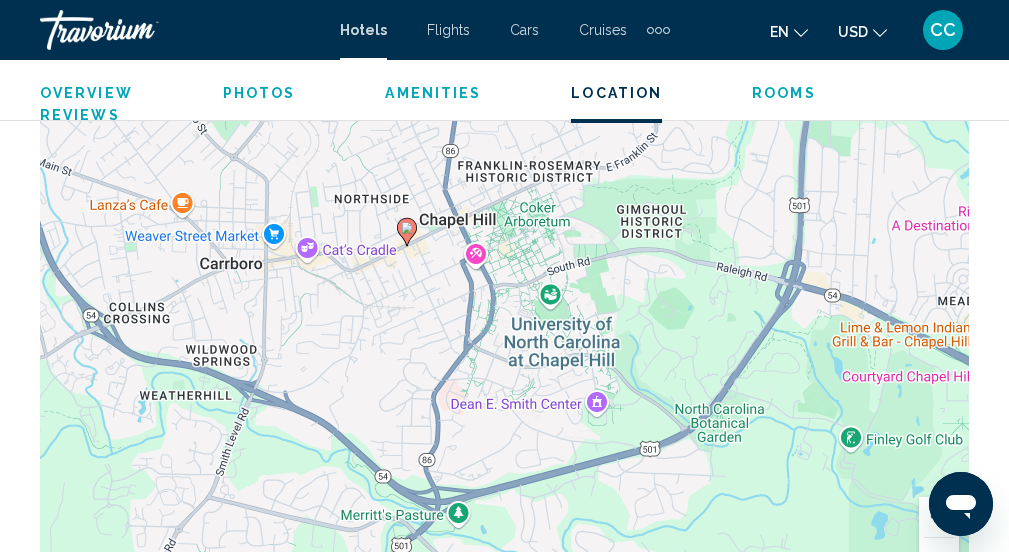 drag, startPoint x: 615, startPoint y: 428, endPoint x: 515, endPoint y: 371, distance: 115.1043 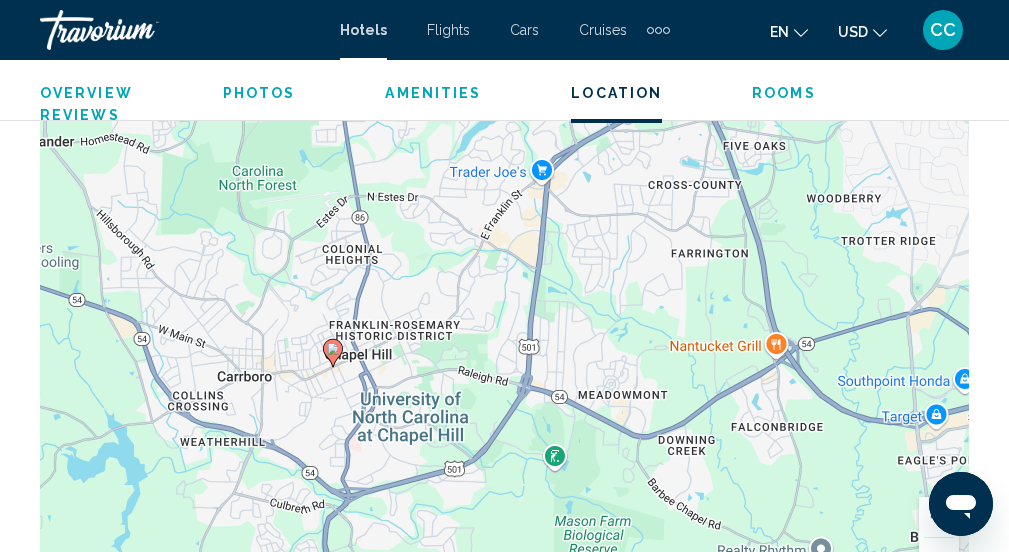 drag, startPoint x: 812, startPoint y: 363, endPoint x: 577, endPoint y: 433, distance: 245.204 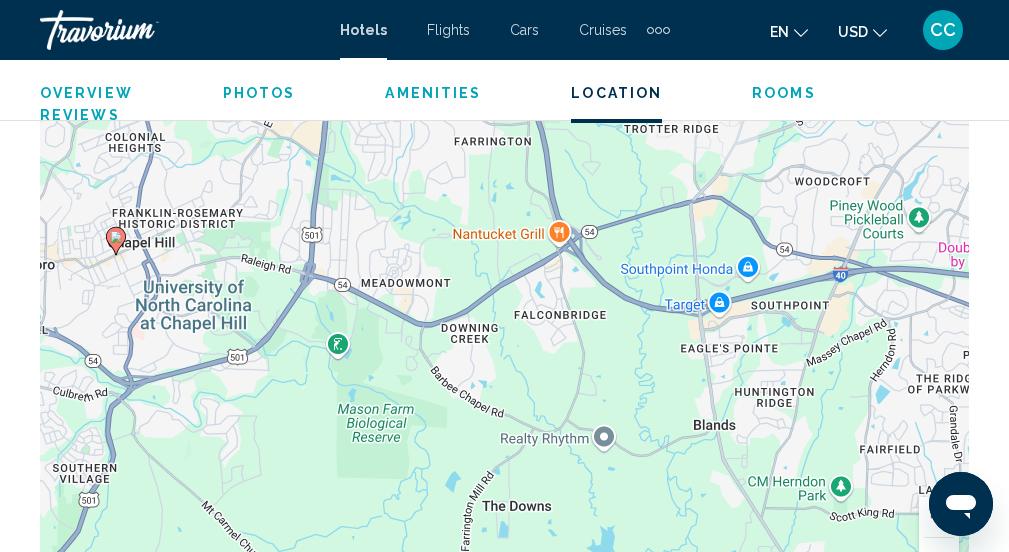 drag, startPoint x: 753, startPoint y: 437, endPoint x: 534, endPoint y: 325, distance: 245.97765 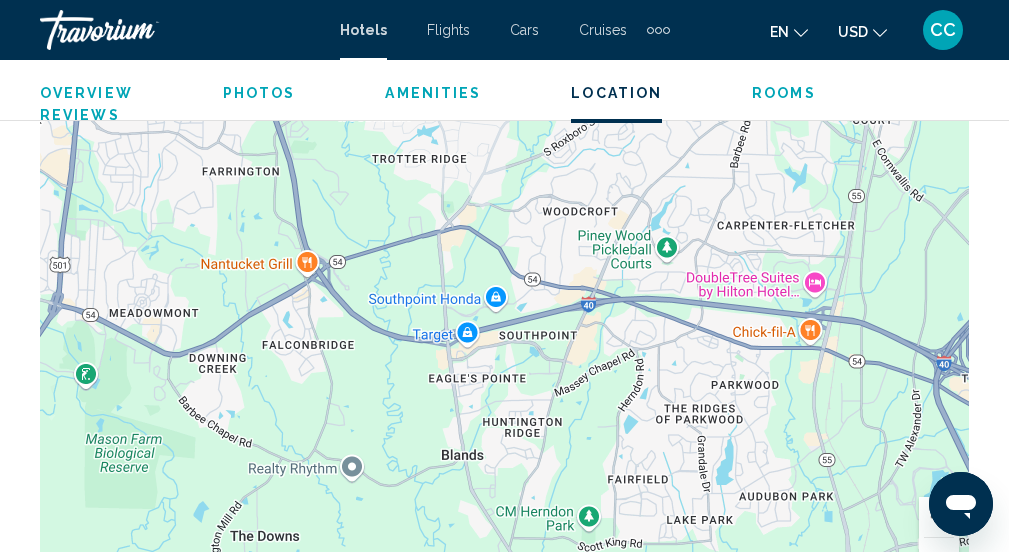 drag, startPoint x: 626, startPoint y: 355, endPoint x: 373, endPoint y: 388, distance: 255.1431 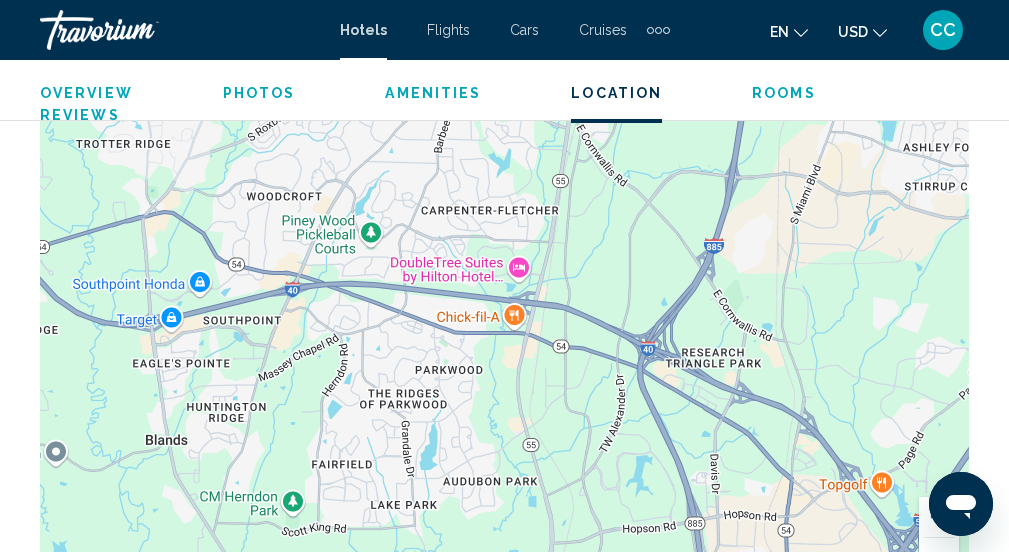 drag, startPoint x: 769, startPoint y: 404, endPoint x: 470, endPoint y: 387, distance: 299.48288 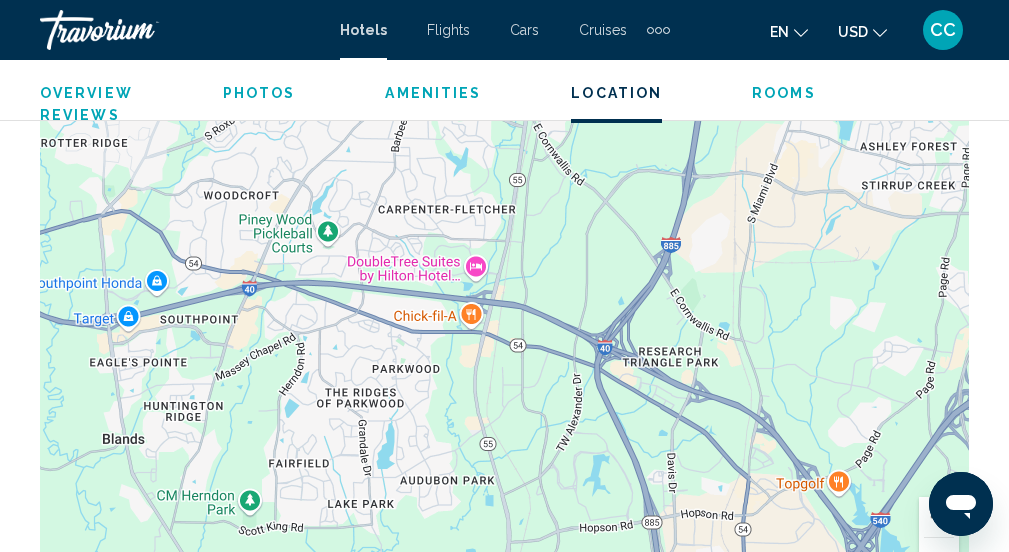 drag, startPoint x: 607, startPoint y: 385, endPoint x: 561, endPoint y: 382, distance: 46.09772 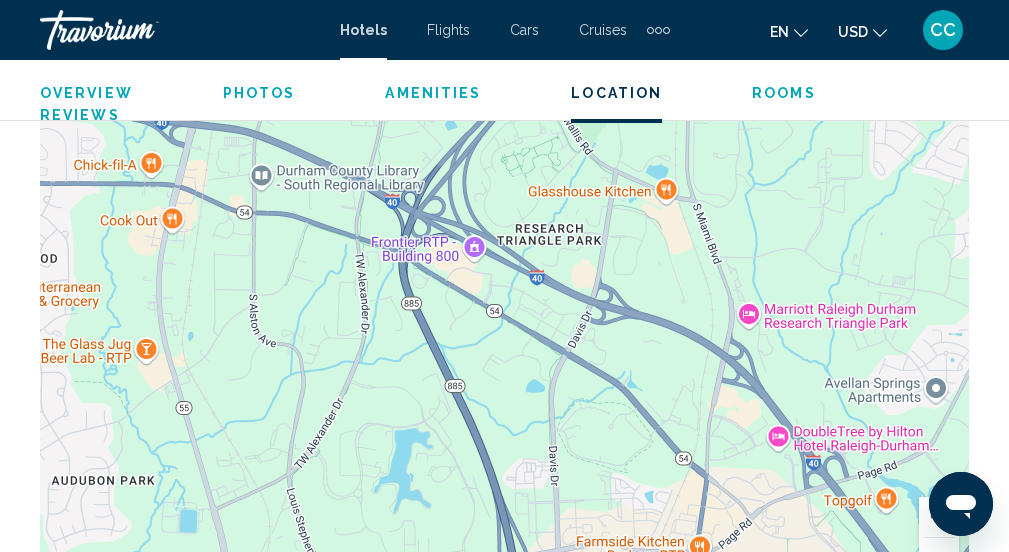 drag, startPoint x: 456, startPoint y: 321, endPoint x: 272, endPoint y: 218, distance: 210.86726 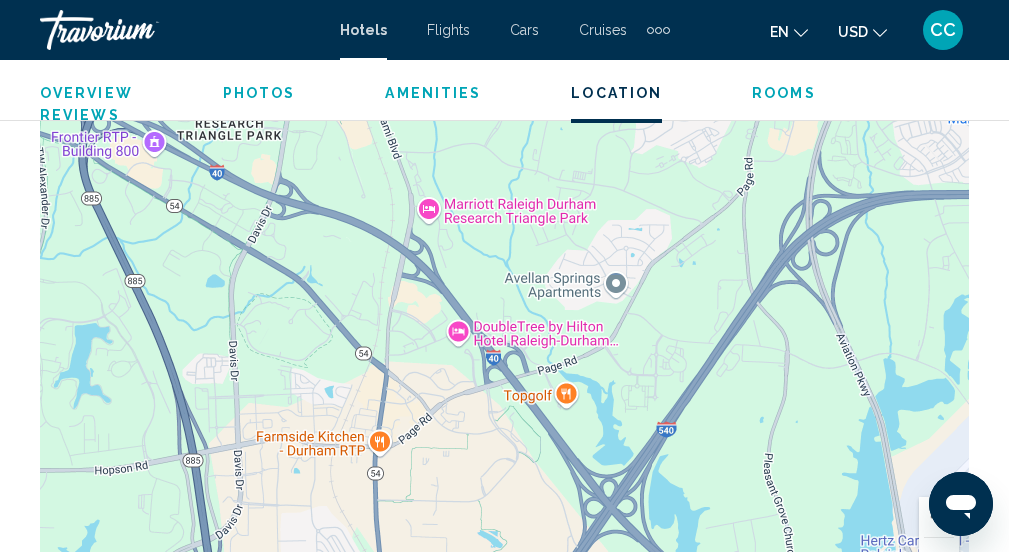 drag, startPoint x: 648, startPoint y: 341, endPoint x: 328, endPoint y: 235, distance: 337.0994 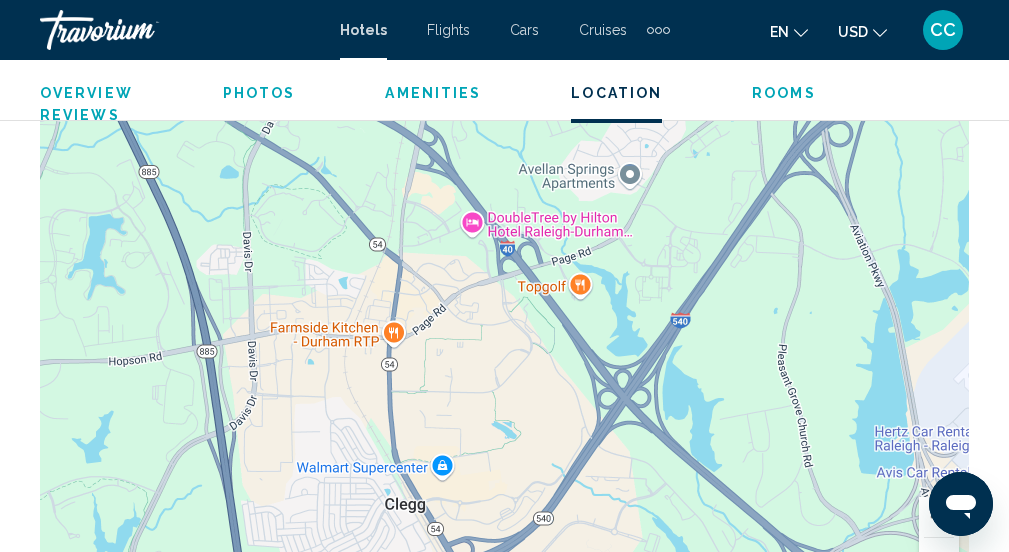 drag, startPoint x: 581, startPoint y: 367, endPoint x: 591, endPoint y: 255, distance: 112.44554 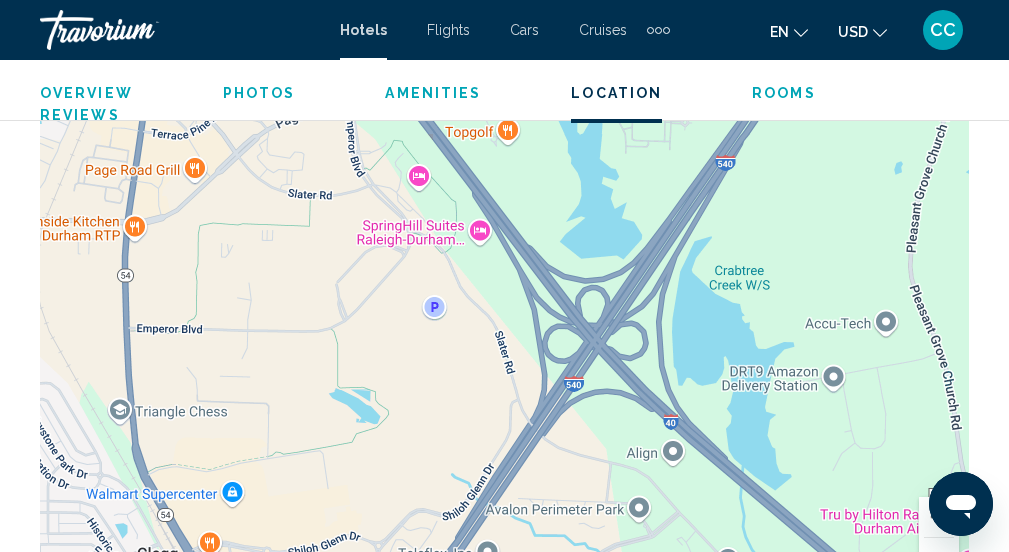 drag, startPoint x: 635, startPoint y: 383, endPoint x: 582, endPoint y: 189, distance: 201.10942 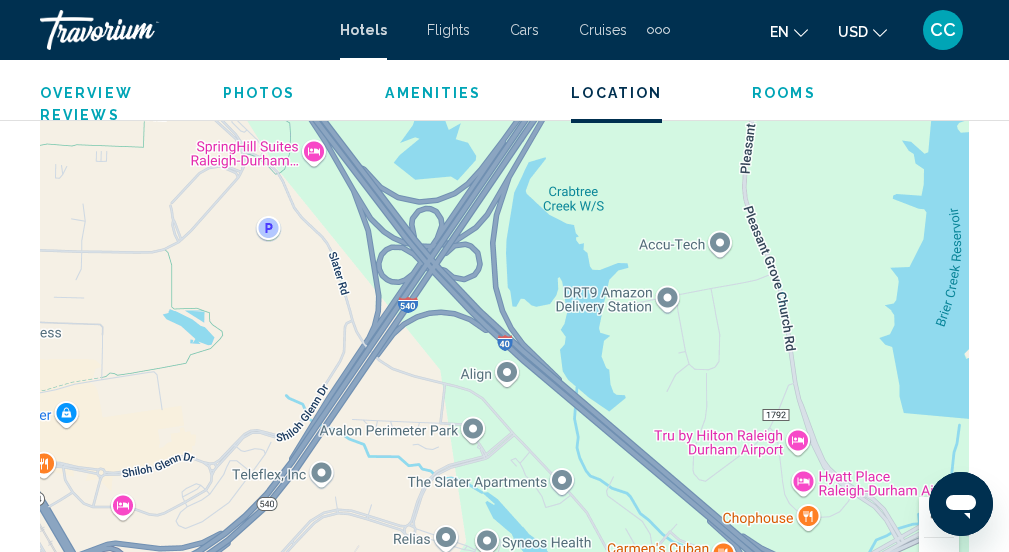 drag, startPoint x: 642, startPoint y: 240, endPoint x: 478, endPoint y: 166, distance: 179.92221 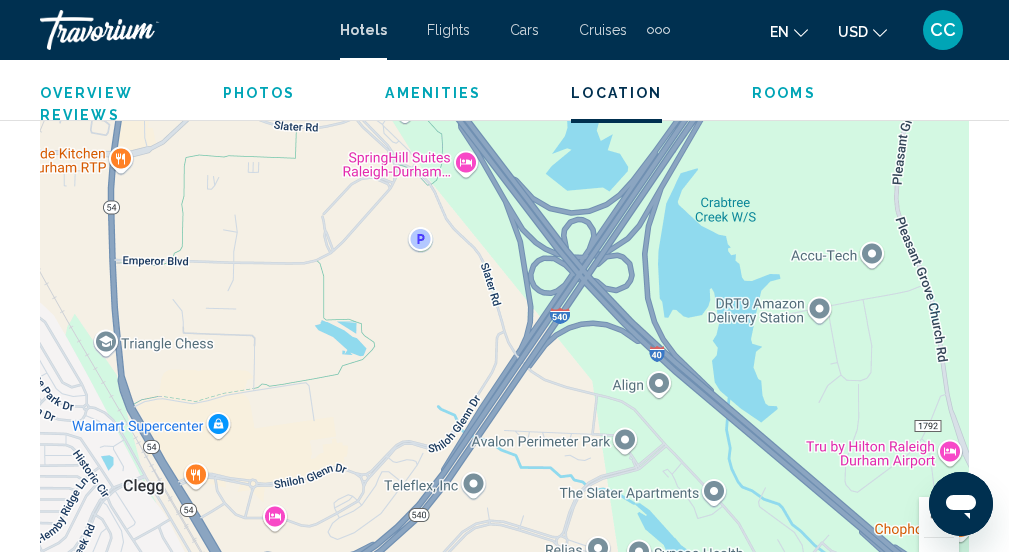 drag, startPoint x: 679, startPoint y: 272, endPoint x: 823, endPoint y: 260, distance: 144.49913 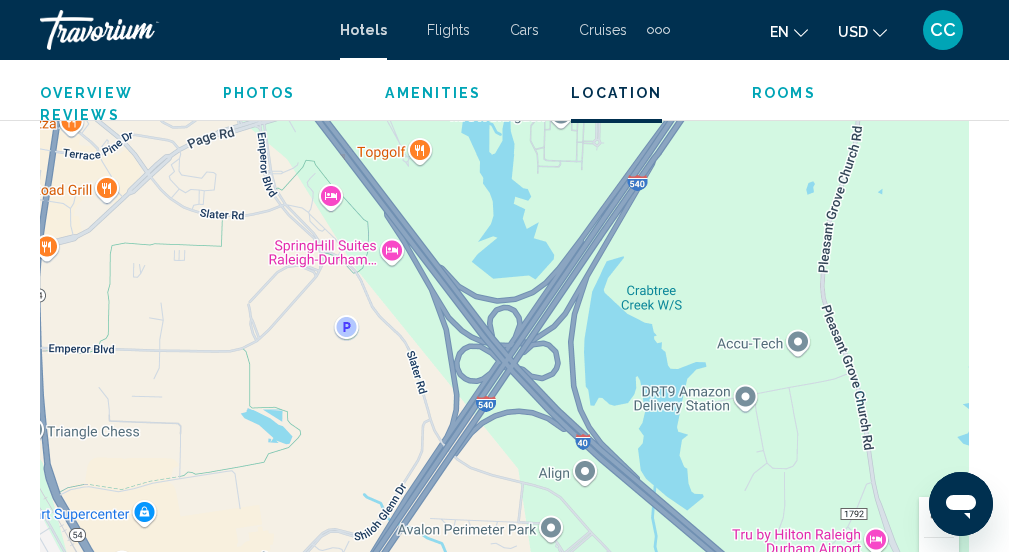 drag, startPoint x: 672, startPoint y: 316, endPoint x: 605, endPoint y: 406, distance: 112.200714 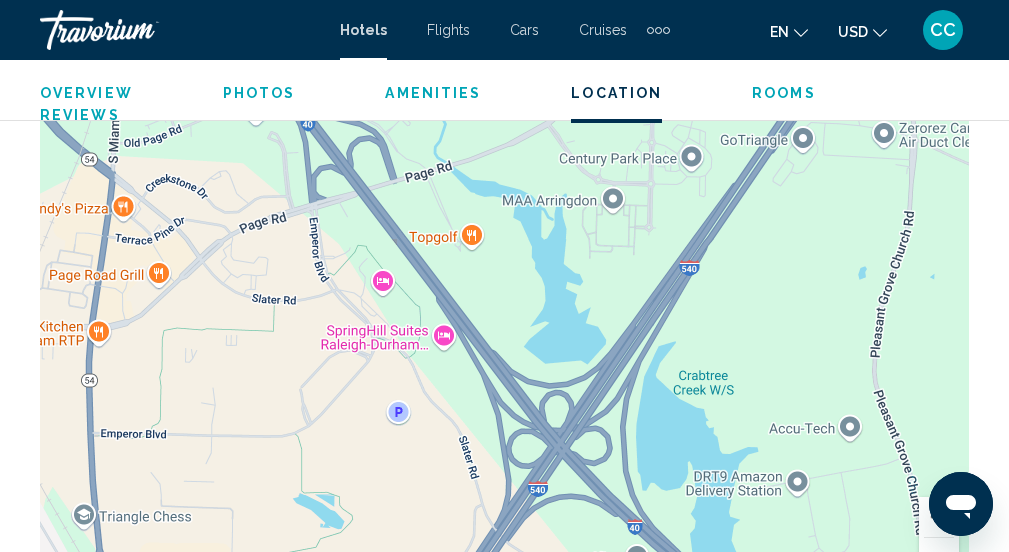 drag, startPoint x: 592, startPoint y: 376, endPoint x: 646, endPoint y: 461, distance: 100.70253 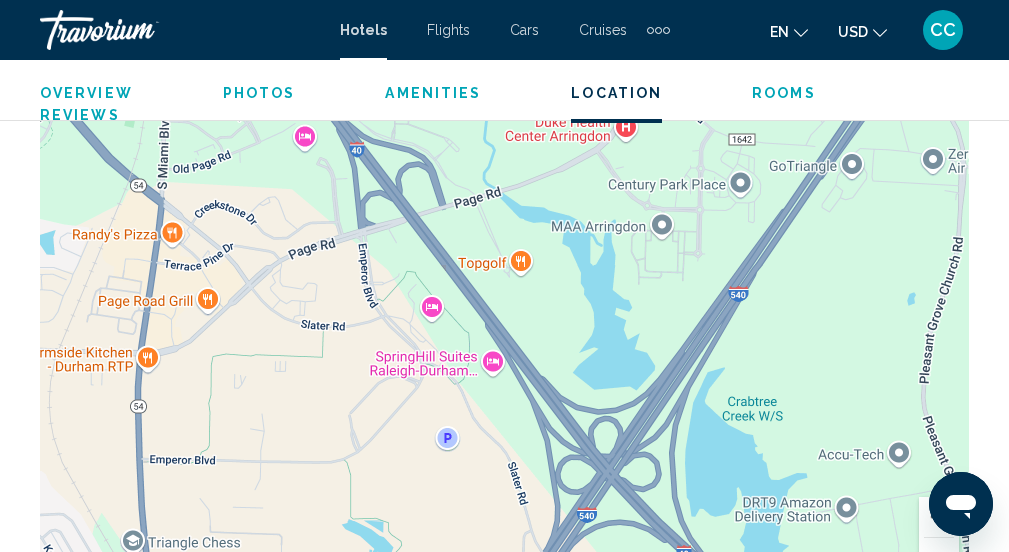 drag, startPoint x: 501, startPoint y: 324, endPoint x: 552, endPoint y: 350, distance: 57.245087 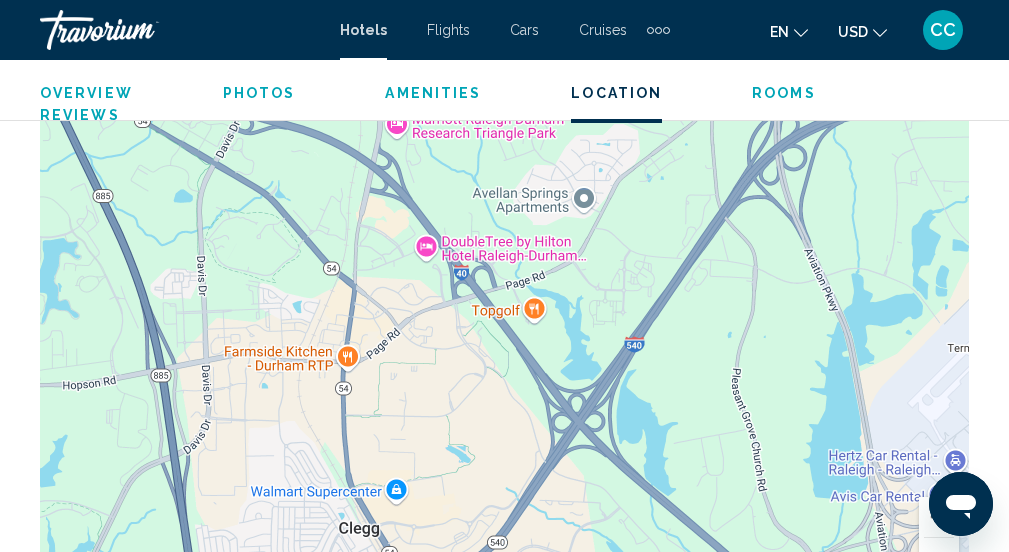 click at bounding box center (504, 302) 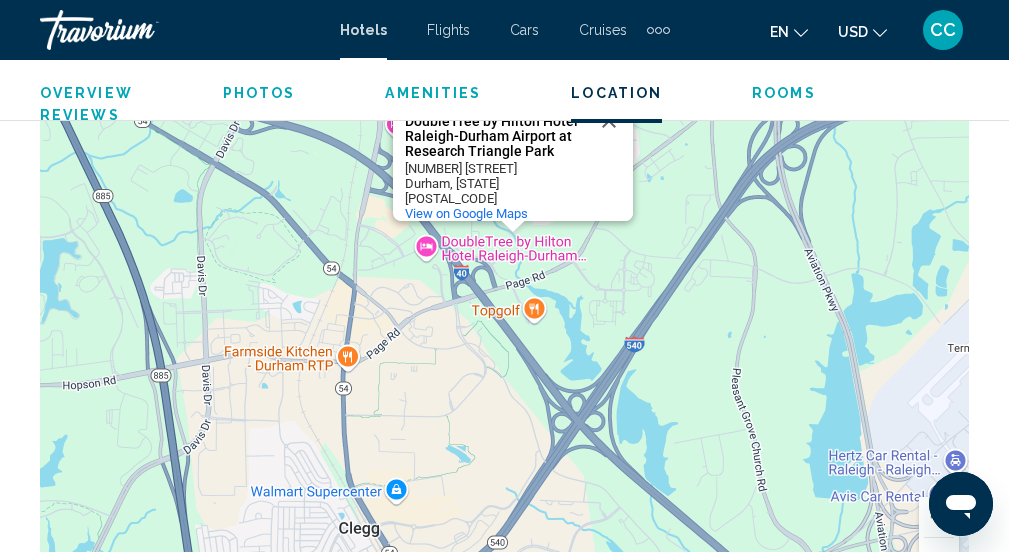 click on "Durham, [STATE] [POSTAL_CODE]" at bounding box center (495, 191) 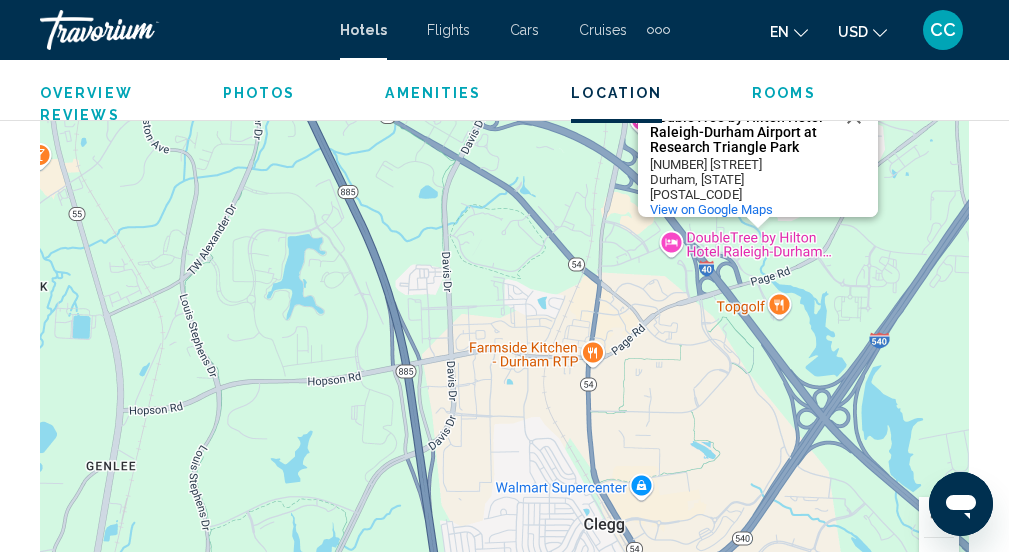 drag, startPoint x: 543, startPoint y: 328, endPoint x: 789, endPoint y: 323, distance: 246.05081 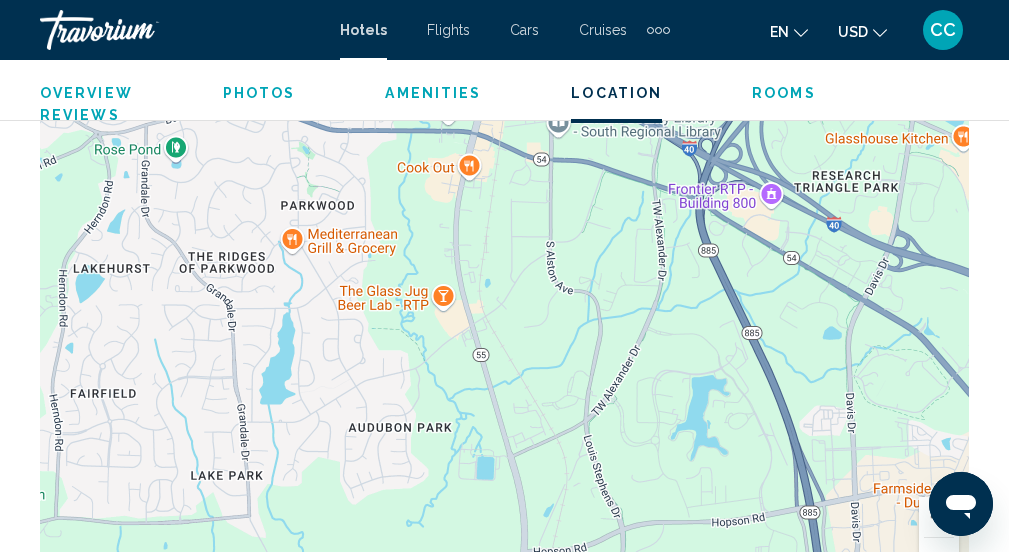 drag, startPoint x: 412, startPoint y: 246, endPoint x: 817, endPoint y: 389, distance: 429.50436 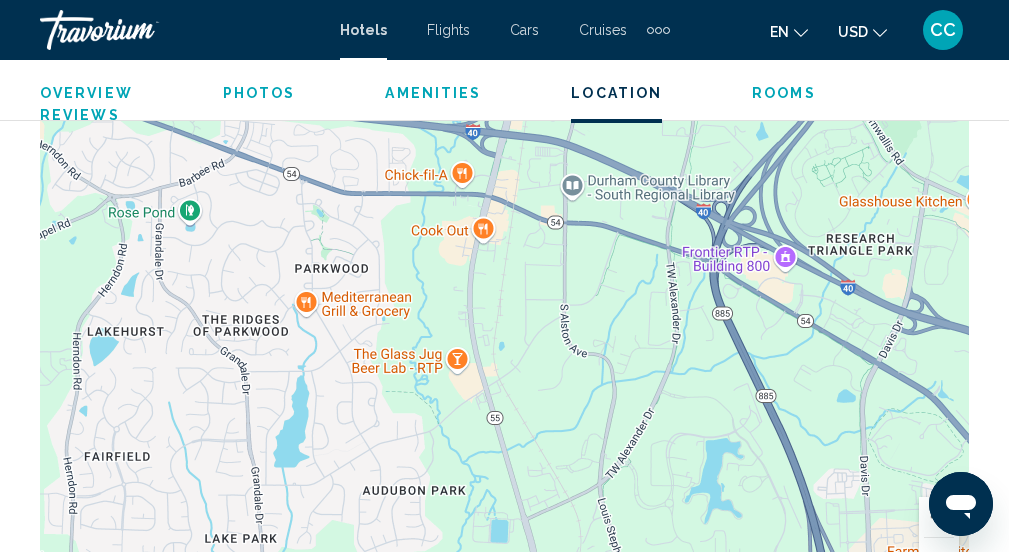 drag, startPoint x: 426, startPoint y: 391, endPoint x: 443, endPoint y: 459, distance: 70.0928 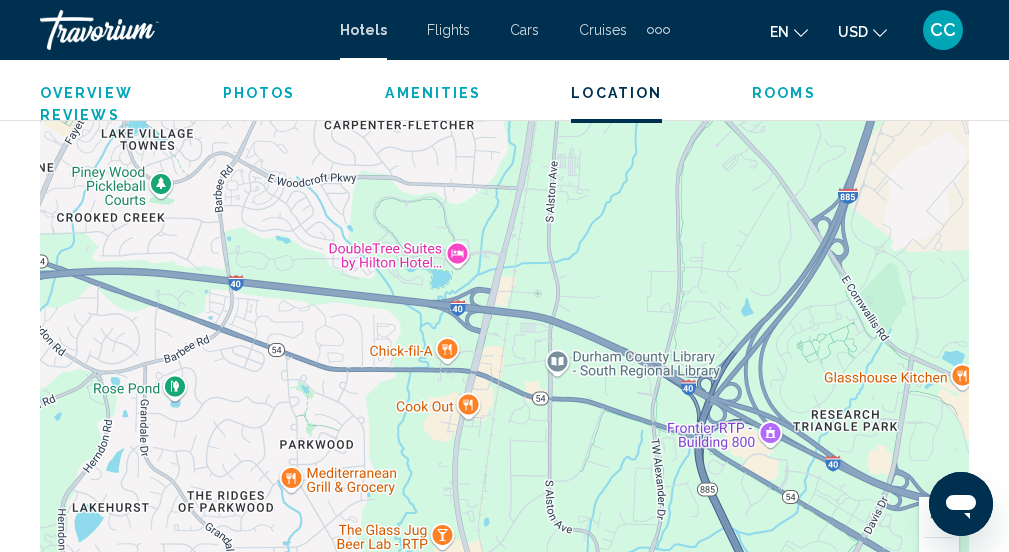 drag, startPoint x: 540, startPoint y: 271, endPoint x: 525, endPoint y: 449, distance: 178.6309 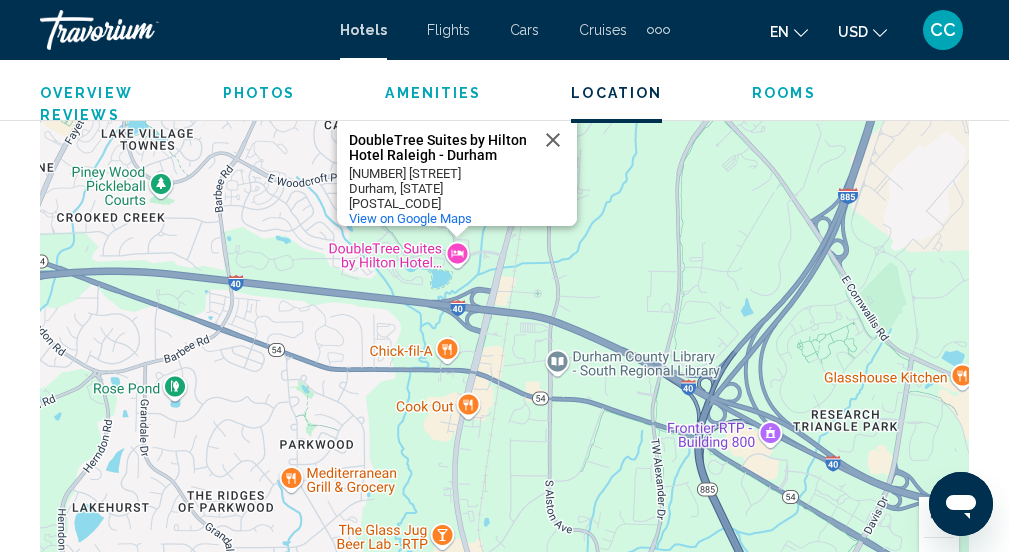 click on "DoubleTree Suites by Hilton Hotel Raleigh - Durham DoubleTree Suites by Hilton Hotel Raleigh - Durham [NUMBER] [STREET] [CITY], [STATE] [POSTAL_CODE] View on Google Maps" at bounding box center (504, 302) 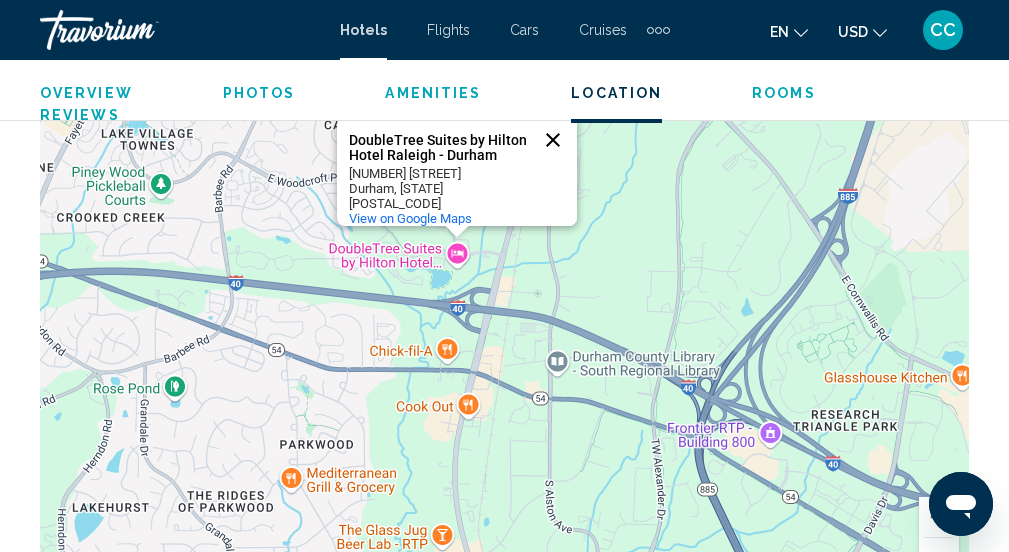 click at bounding box center (553, 140) 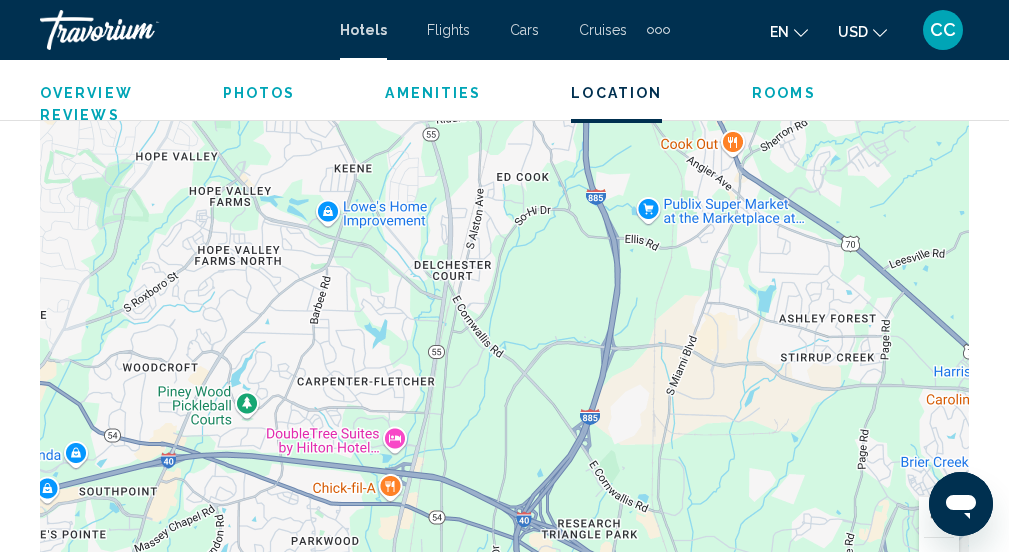 drag, startPoint x: 649, startPoint y: 221, endPoint x: 527, endPoint y: 410, distance: 224.95555 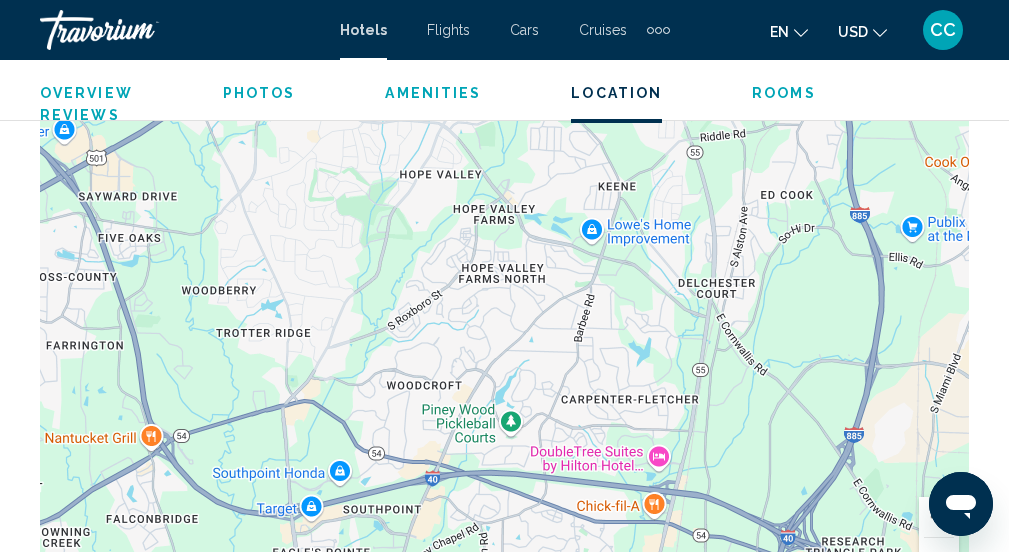 drag, startPoint x: 527, startPoint y: 410, endPoint x: 805, endPoint y: 422, distance: 278.25888 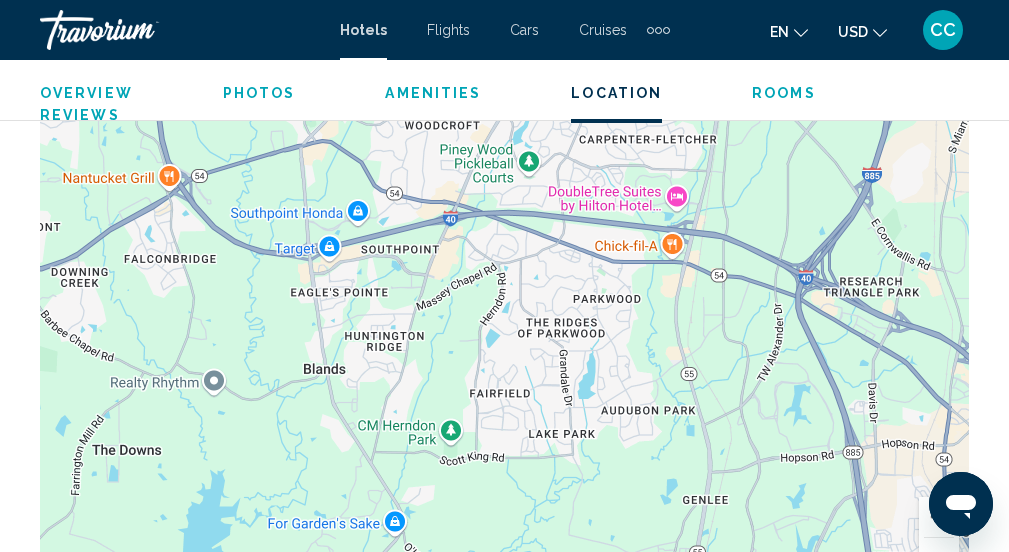 drag, startPoint x: 554, startPoint y: 370, endPoint x: 553, endPoint y: 117, distance: 253.00198 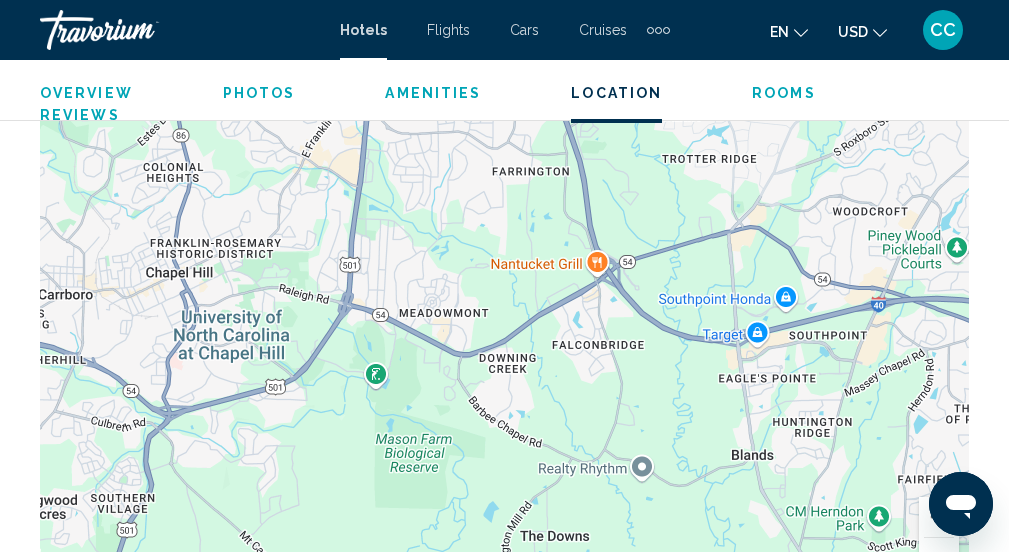 drag, startPoint x: 436, startPoint y: 350, endPoint x: 866, endPoint y: 436, distance: 438.5157 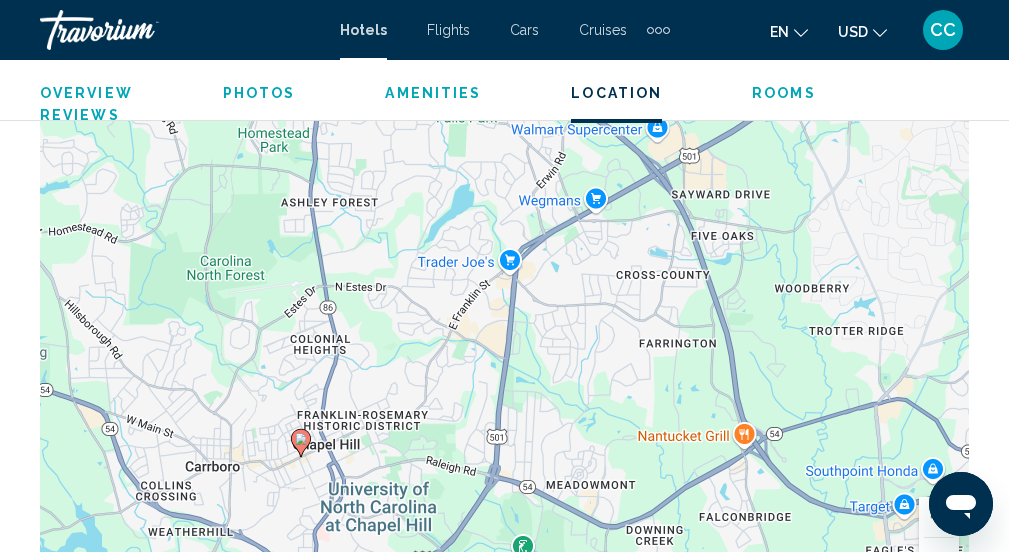 drag, startPoint x: 666, startPoint y: 275, endPoint x: 813, endPoint y: 450, distance: 228.54759 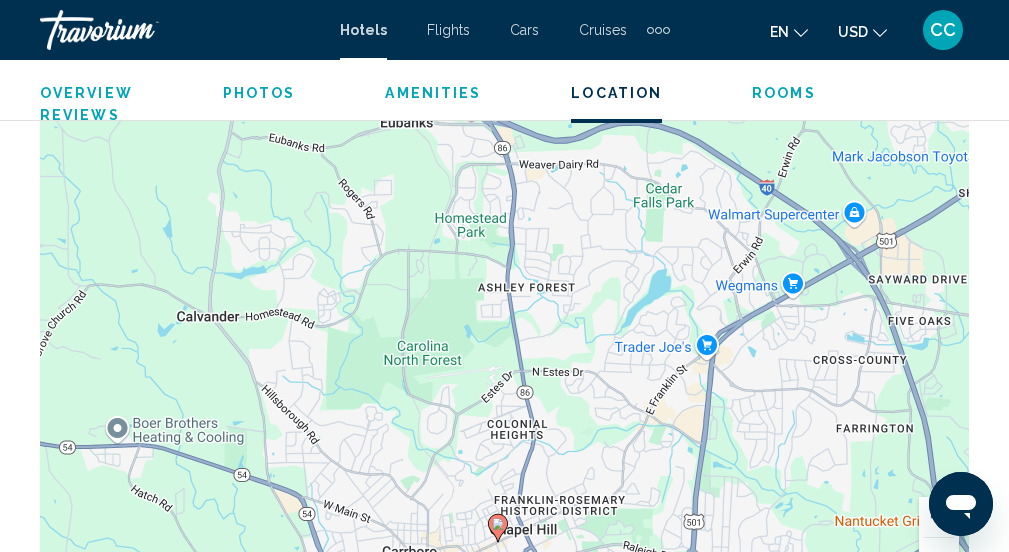 drag, startPoint x: 651, startPoint y: 312, endPoint x: 845, endPoint y: 393, distance: 210.23082 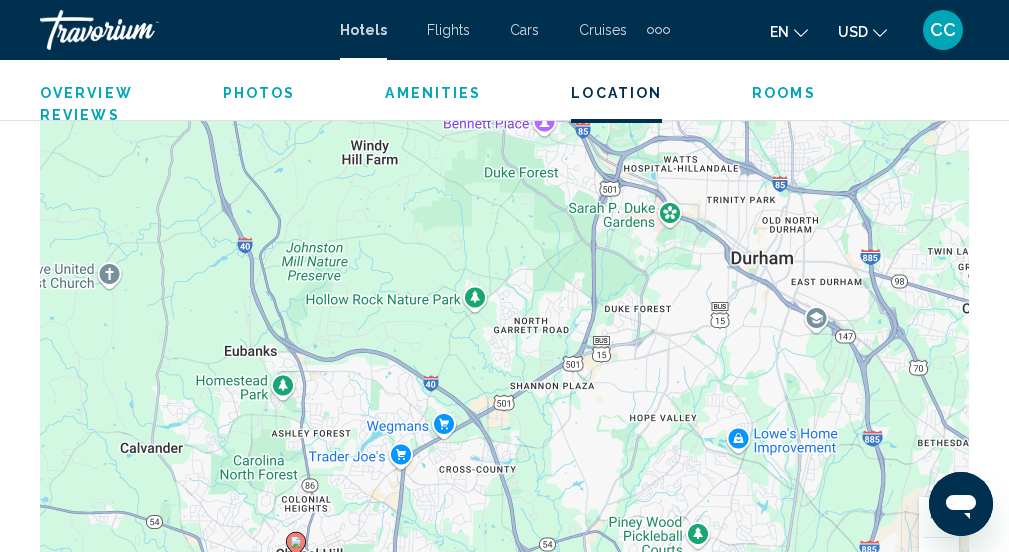 drag, startPoint x: 767, startPoint y: 345, endPoint x: 623, endPoint y: 488, distance: 202.94087 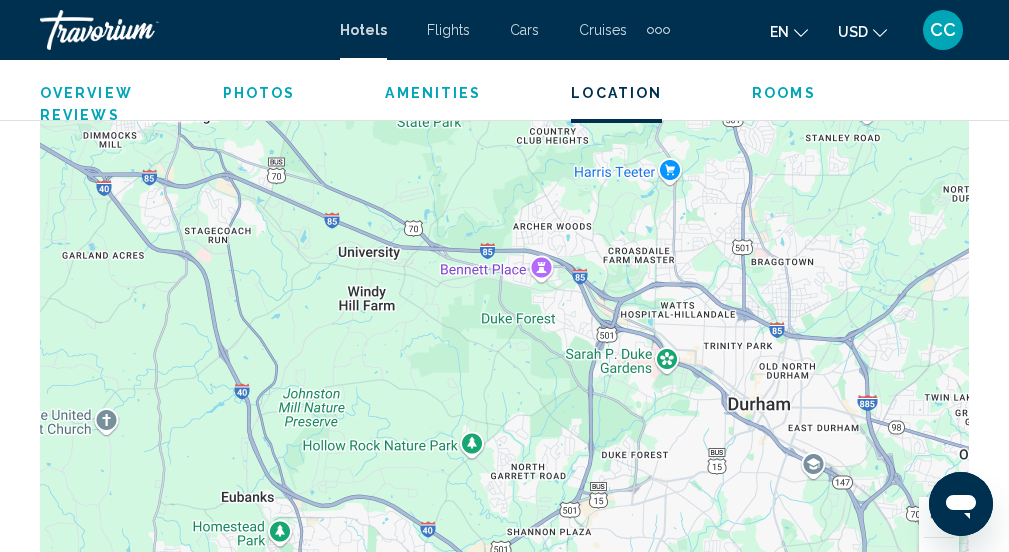 drag, startPoint x: 665, startPoint y: 284, endPoint x: 662, endPoint y: 433, distance: 149.0302 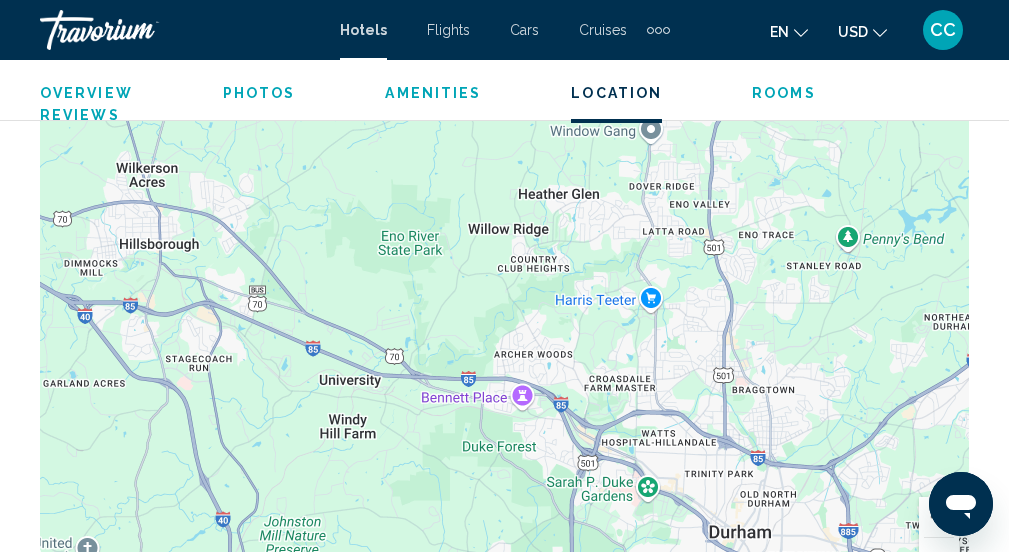 drag, startPoint x: 719, startPoint y: 375, endPoint x: 700, endPoint y: 506, distance: 132.3707 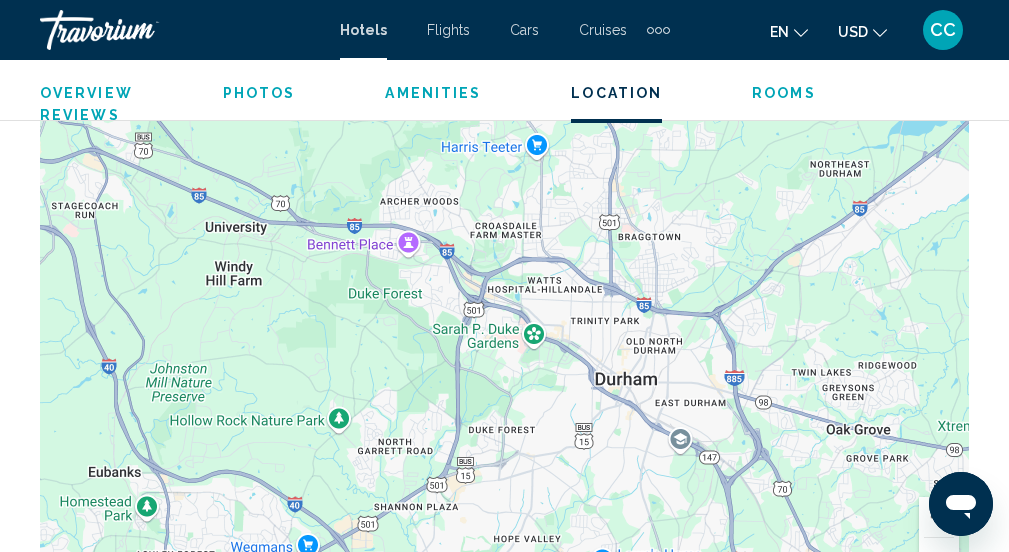 drag, startPoint x: 664, startPoint y: 351, endPoint x: 550, endPoint y: 208, distance: 182.87975 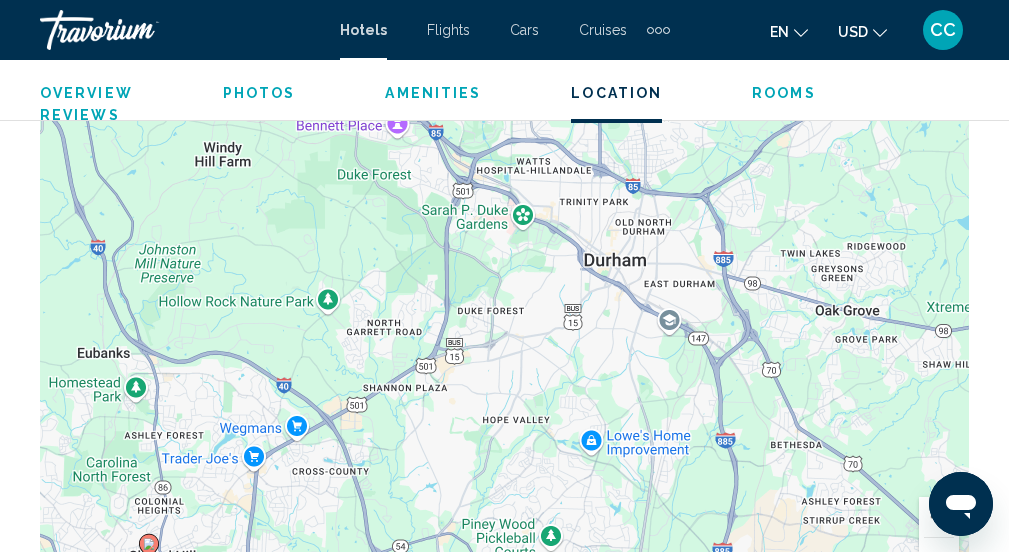drag, startPoint x: 550, startPoint y: 208, endPoint x: 536, endPoint y: 74, distance: 134.72935 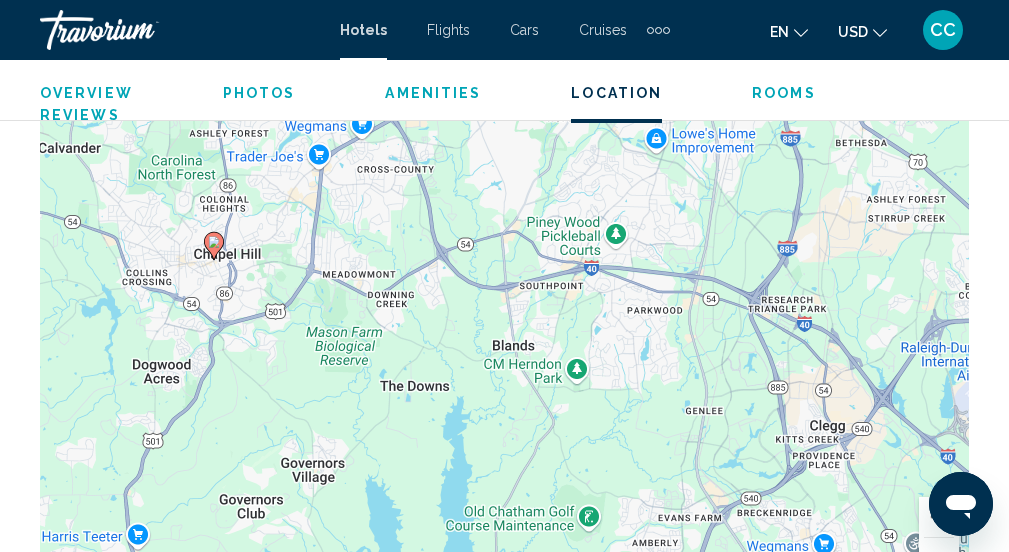 drag, startPoint x: 525, startPoint y: 334, endPoint x: 595, endPoint y: 34, distance: 308.05844 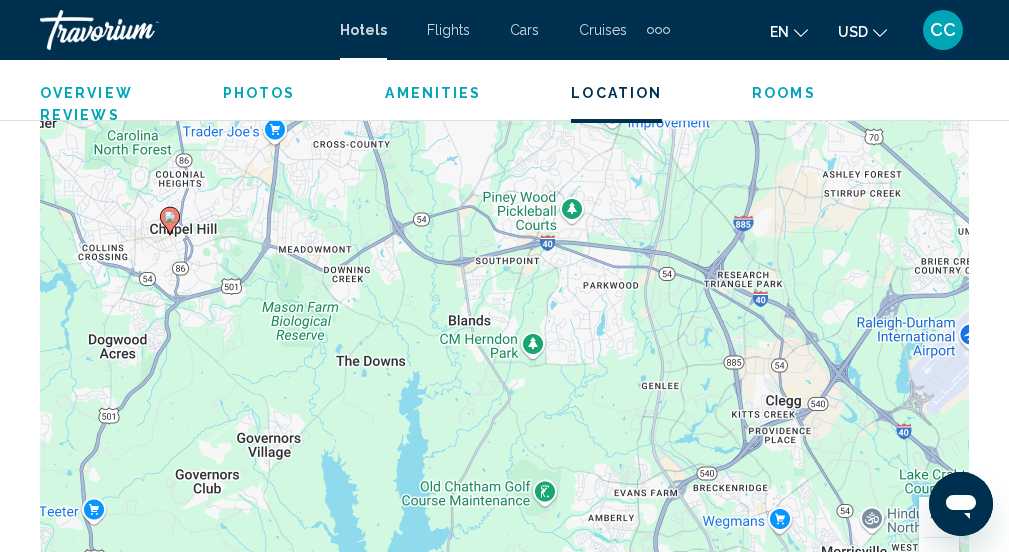 drag, startPoint x: 616, startPoint y: 238, endPoint x: 571, endPoint y: 209, distance: 53.535034 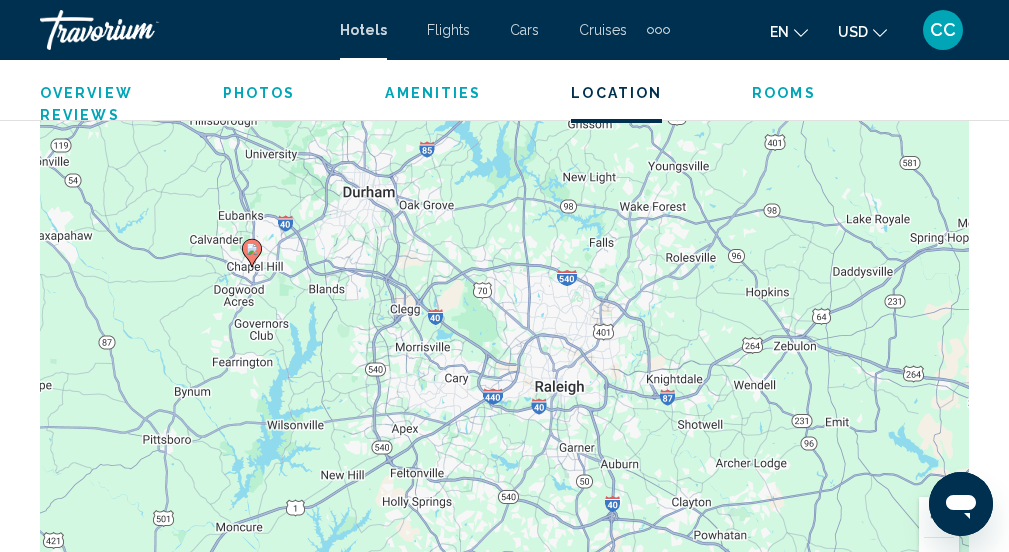 drag, startPoint x: 664, startPoint y: 374, endPoint x: 559, endPoint y: 368, distance: 105.17129 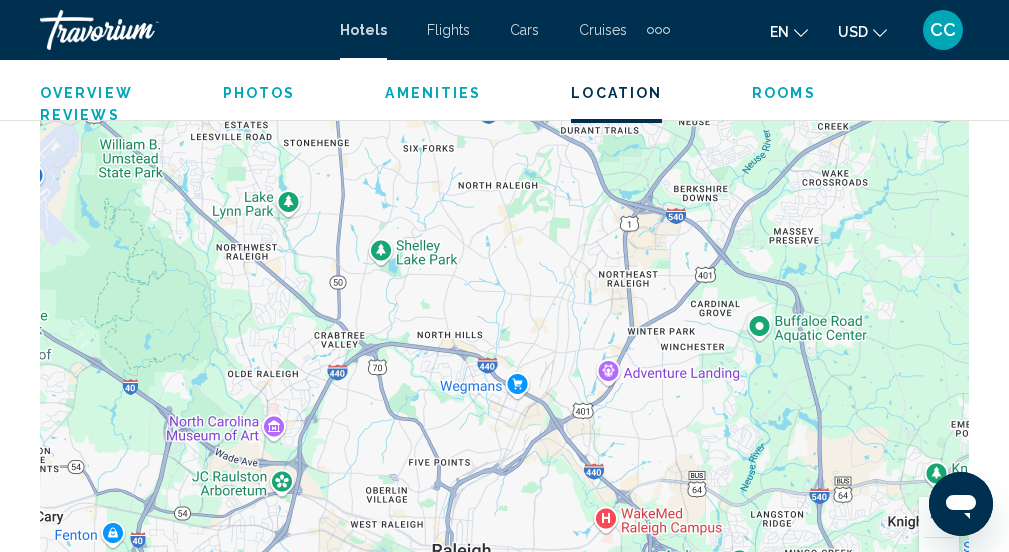 drag, startPoint x: 728, startPoint y: 308, endPoint x: 624, endPoint y: 420, distance: 152.83978 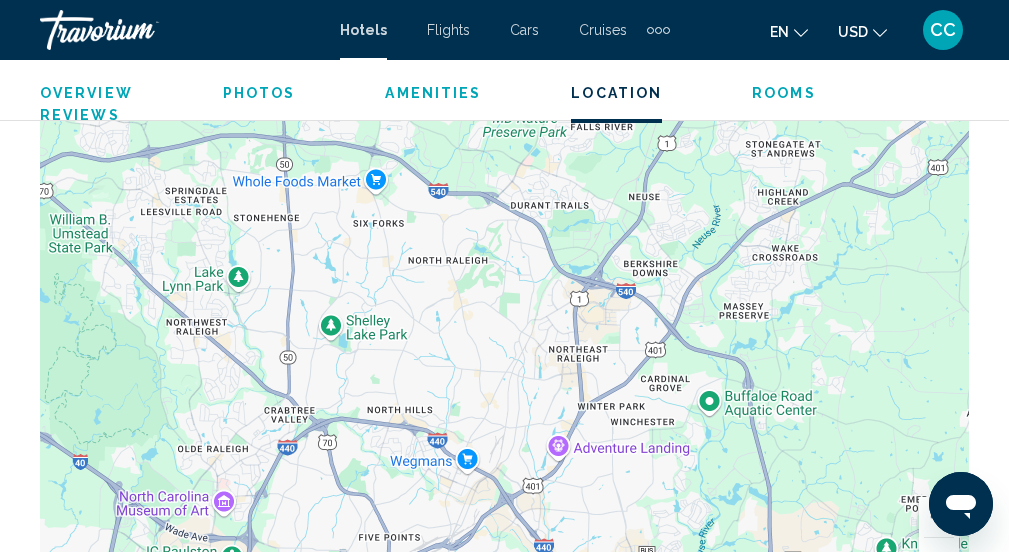 drag, startPoint x: 678, startPoint y: 343, endPoint x: 628, endPoint y: 420, distance: 91.809586 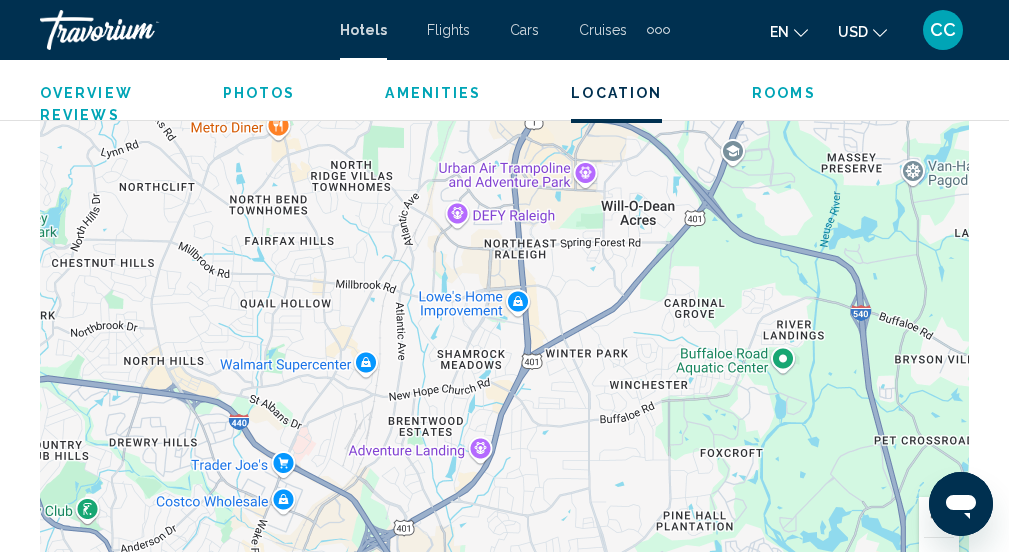 drag, startPoint x: 579, startPoint y: 496, endPoint x: 569, endPoint y: 426, distance: 70.71068 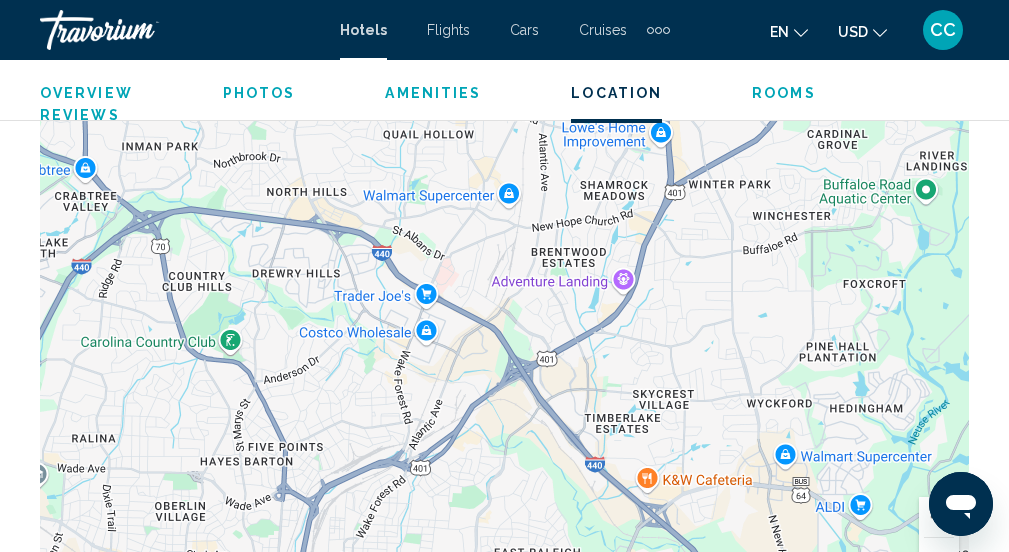 drag, startPoint x: 566, startPoint y: 407, endPoint x: 711, endPoint y: 235, distance: 224.96445 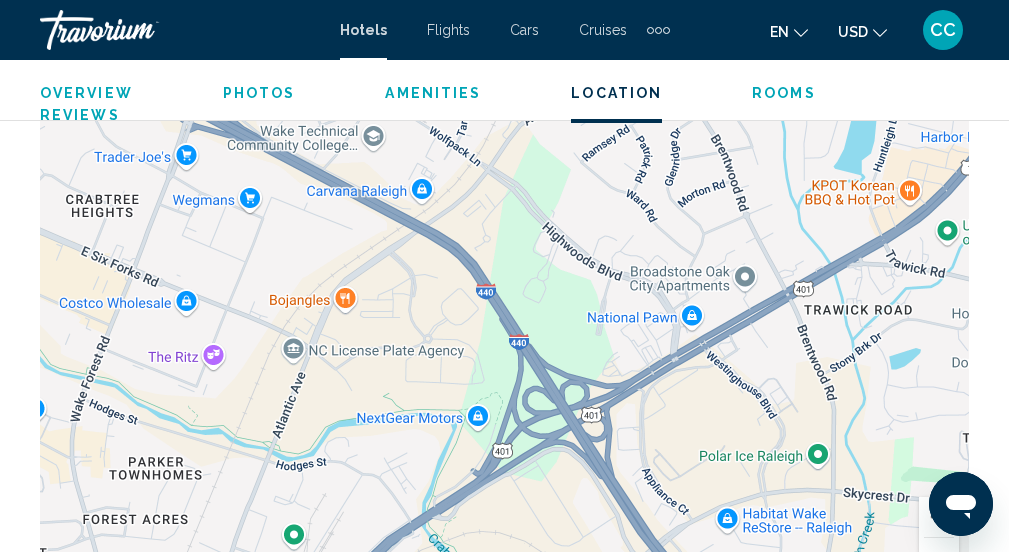 drag, startPoint x: 523, startPoint y: 495, endPoint x: 545, endPoint y: 476, distance: 29.068884 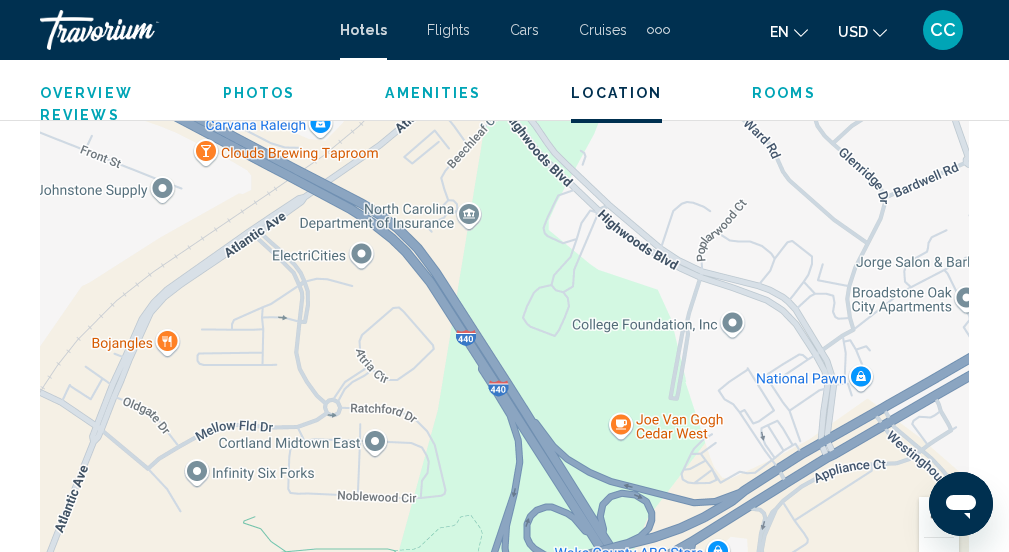 drag, startPoint x: 607, startPoint y: 382, endPoint x: 611, endPoint y: 465, distance: 83.09633 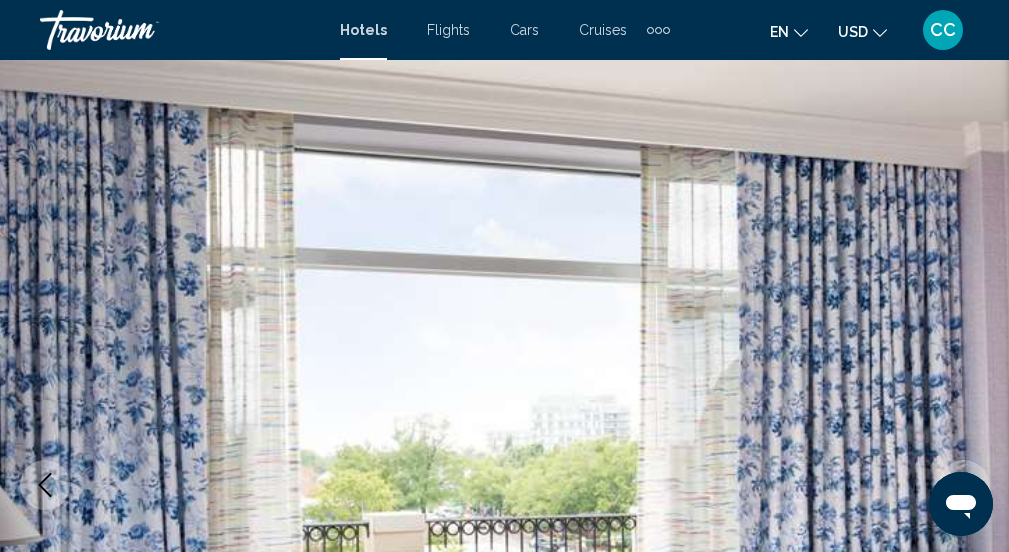 scroll, scrollTop: 45, scrollLeft: 0, axis: vertical 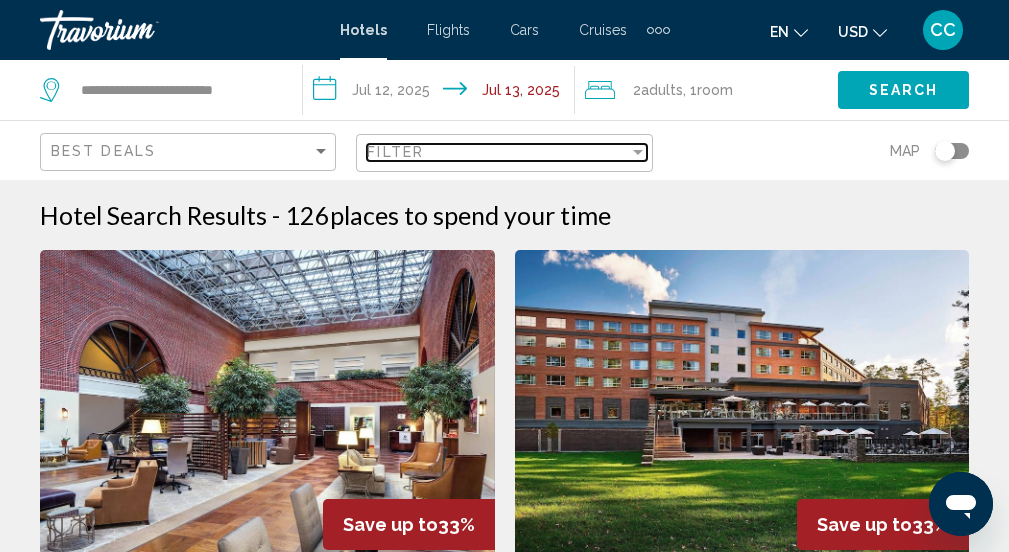 click at bounding box center [638, 152] 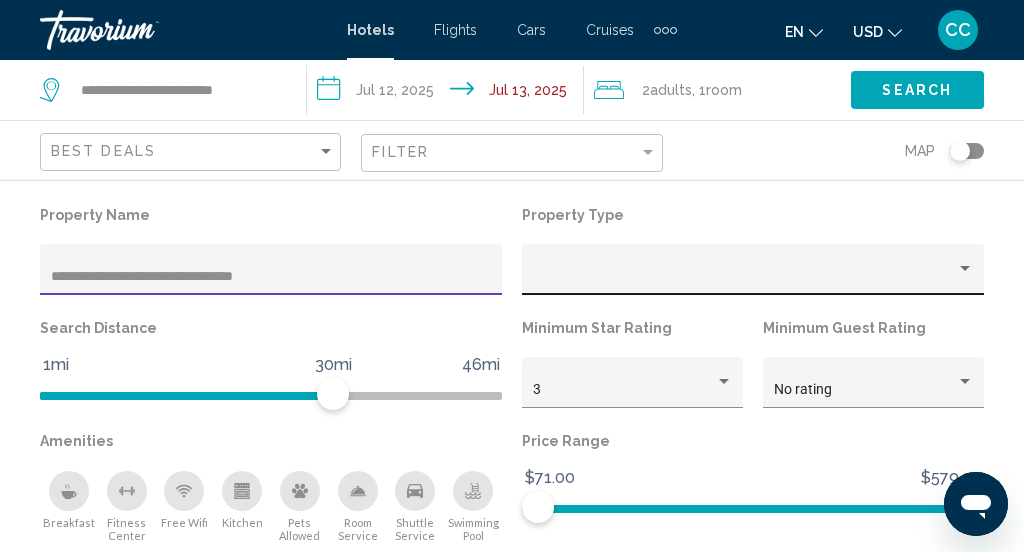 type on "**********" 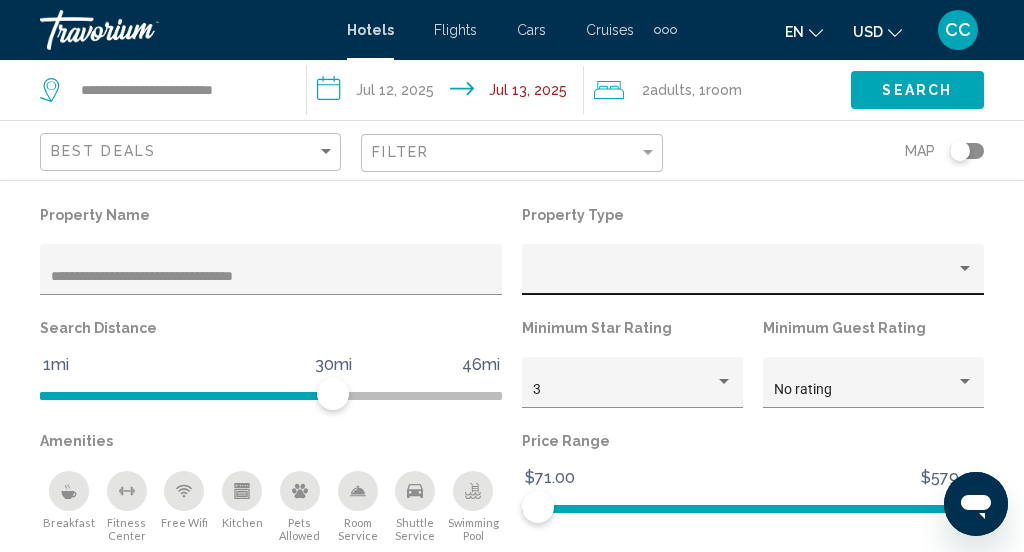 click 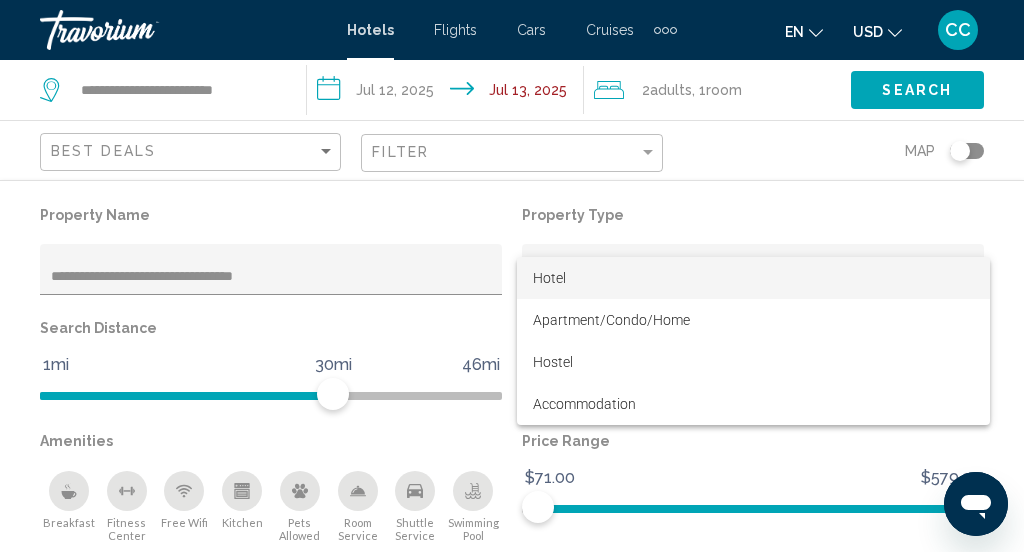 click on "Hotel" at bounding box center [753, 278] 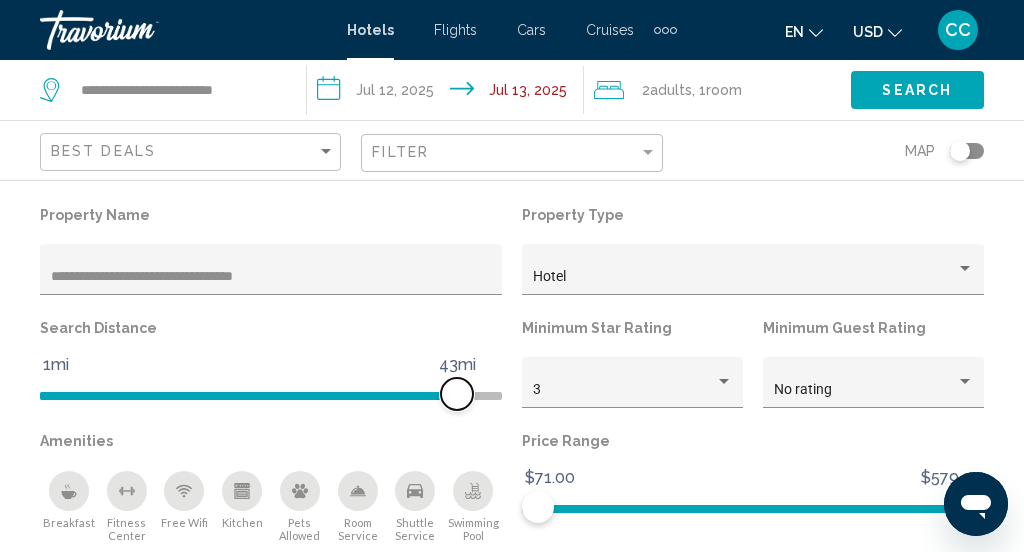 drag, startPoint x: 333, startPoint y: 390, endPoint x: 456, endPoint y: 396, distance: 123.146255 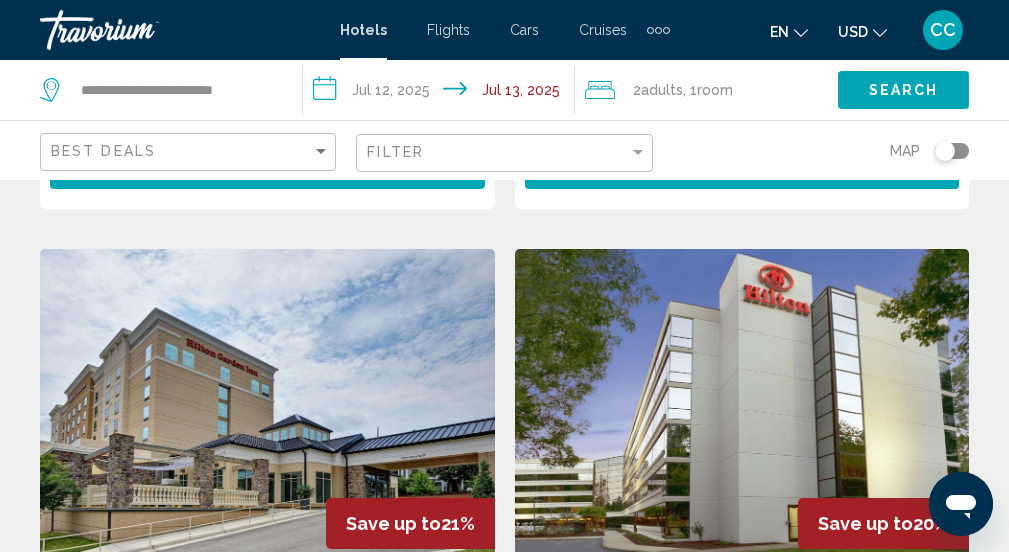 scroll, scrollTop: 3717, scrollLeft: 0, axis: vertical 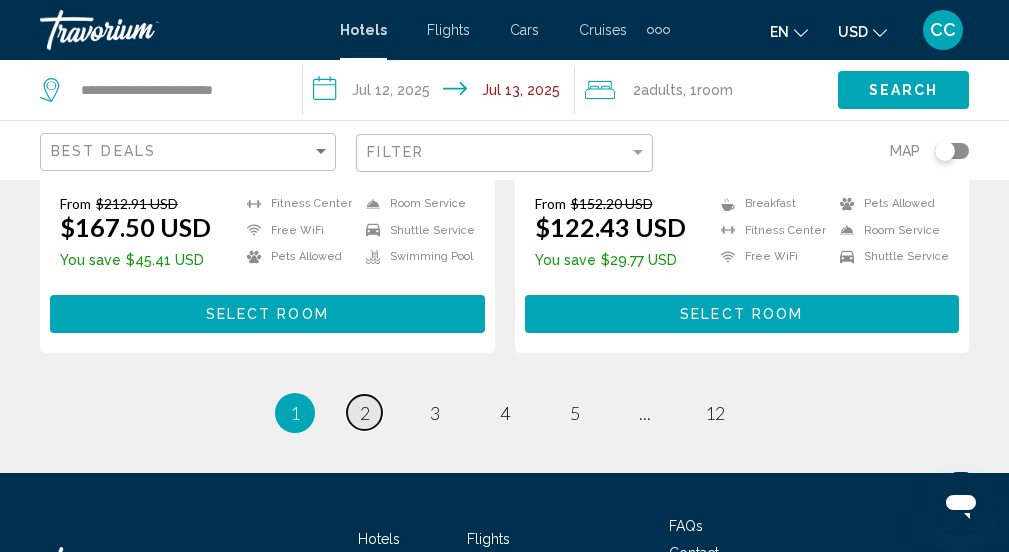 click on "2" at bounding box center [365, 413] 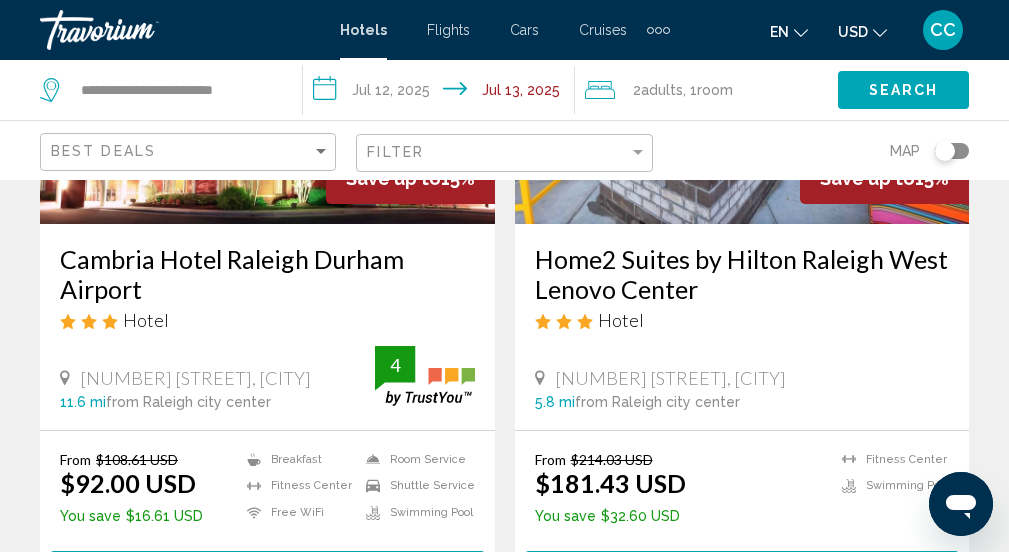 scroll, scrollTop: 4071, scrollLeft: 0, axis: vertical 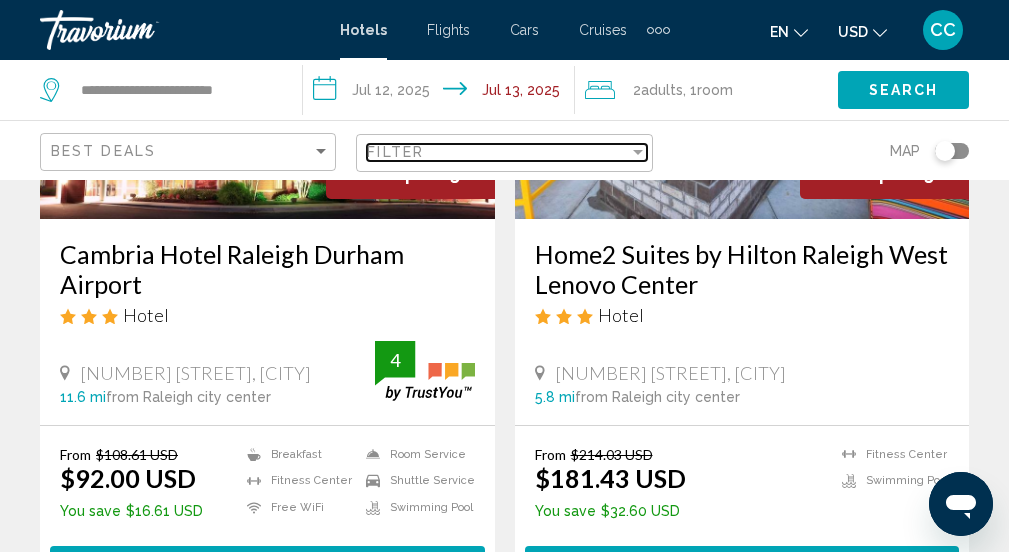 click at bounding box center [638, 152] 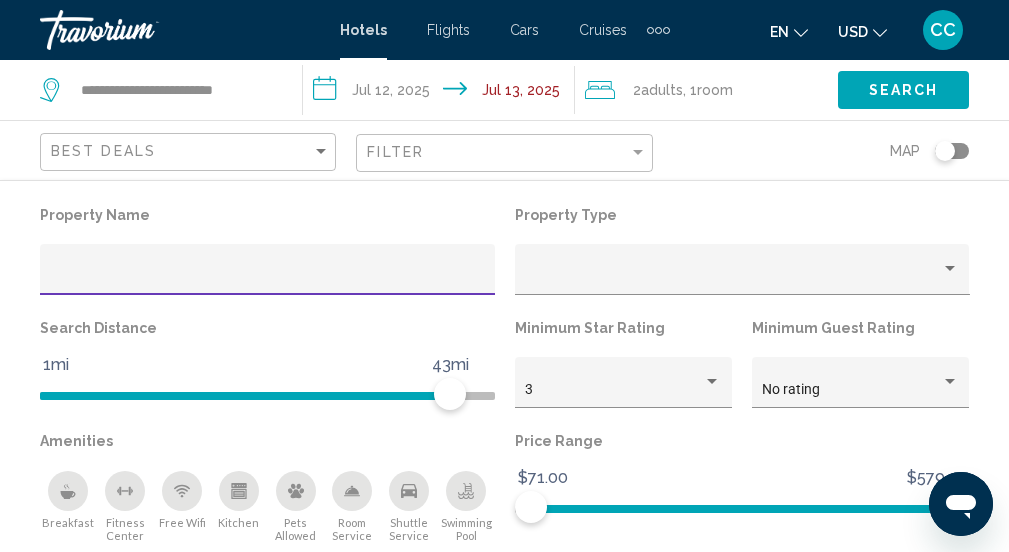scroll, scrollTop: 4368, scrollLeft: 0, axis: vertical 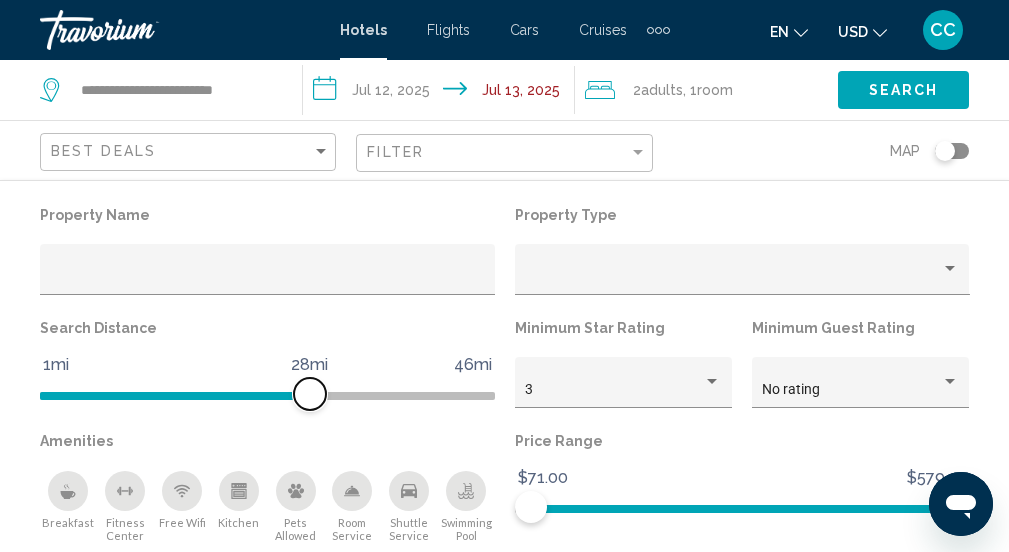 drag, startPoint x: 451, startPoint y: 389, endPoint x: 306, endPoint y: 403, distance: 145.6743 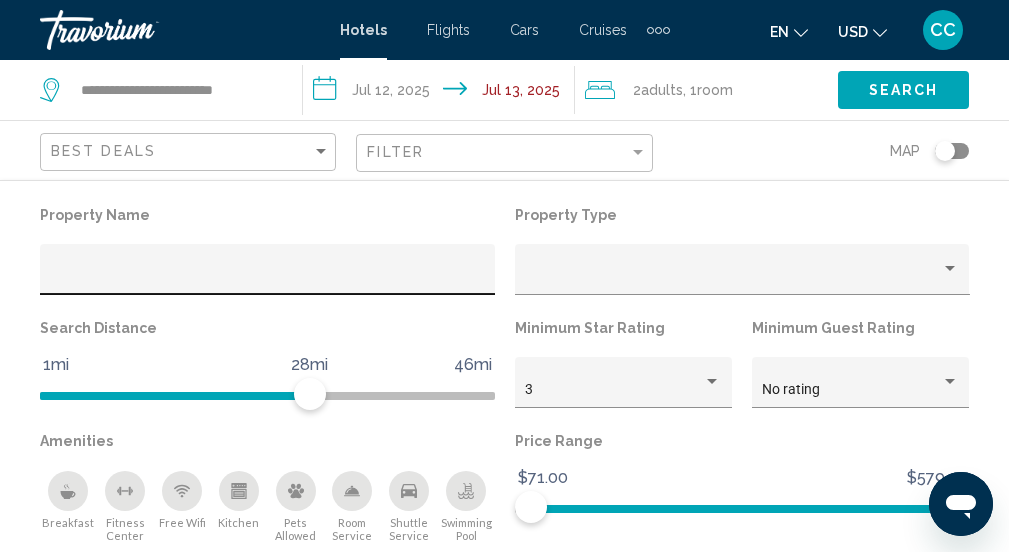 click 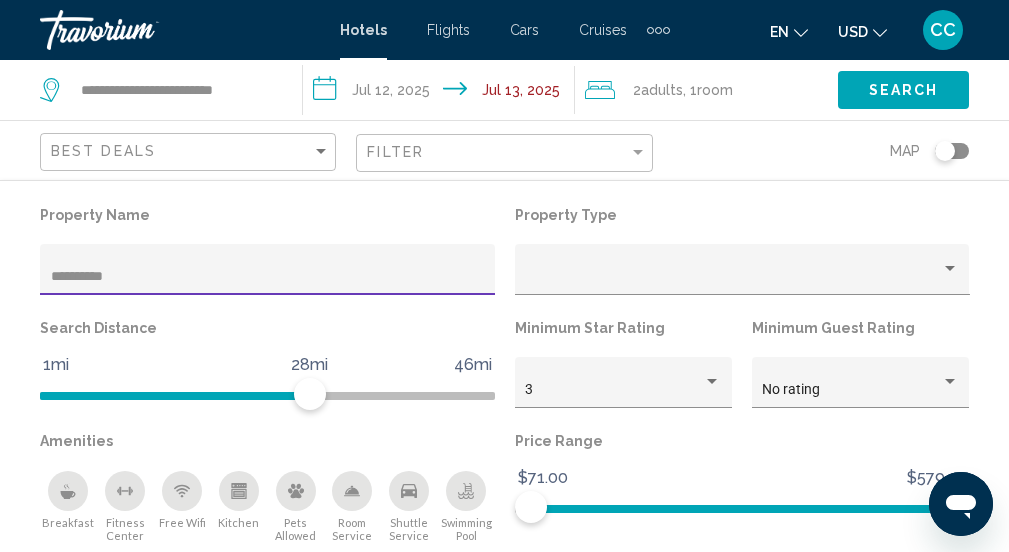 scroll, scrollTop: 1509, scrollLeft: 0, axis: vertical 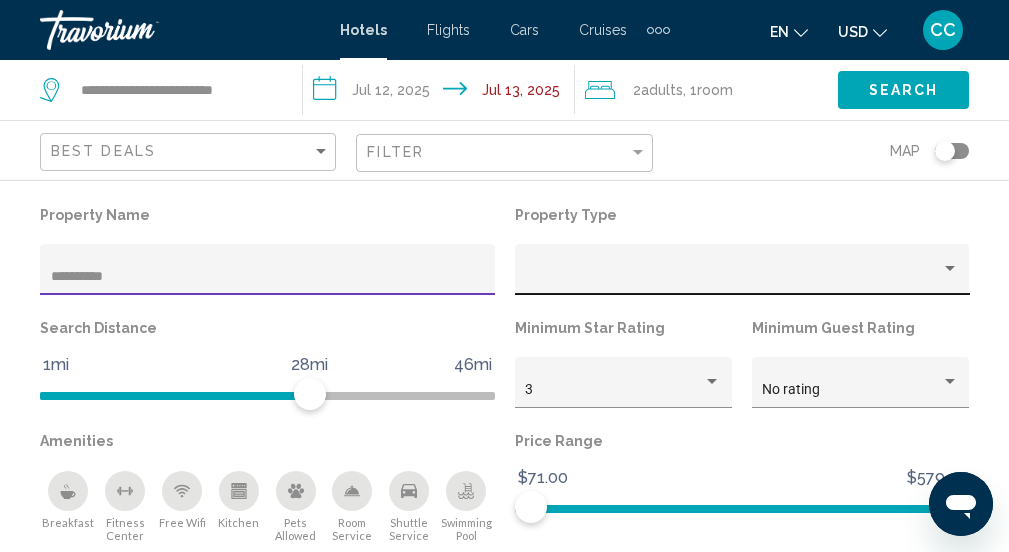 type on "**********" 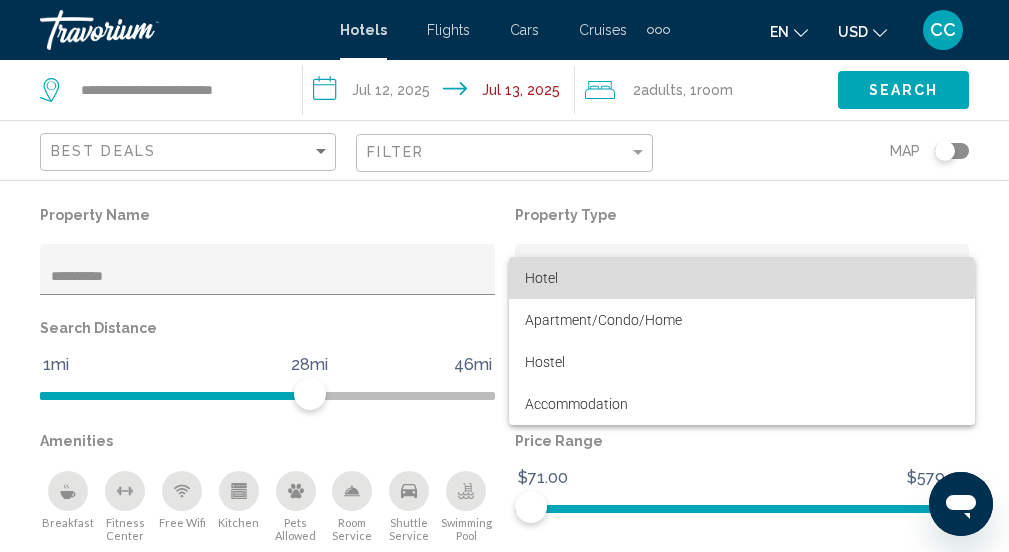 click on "Hotel" at bounding box center [742, 278] 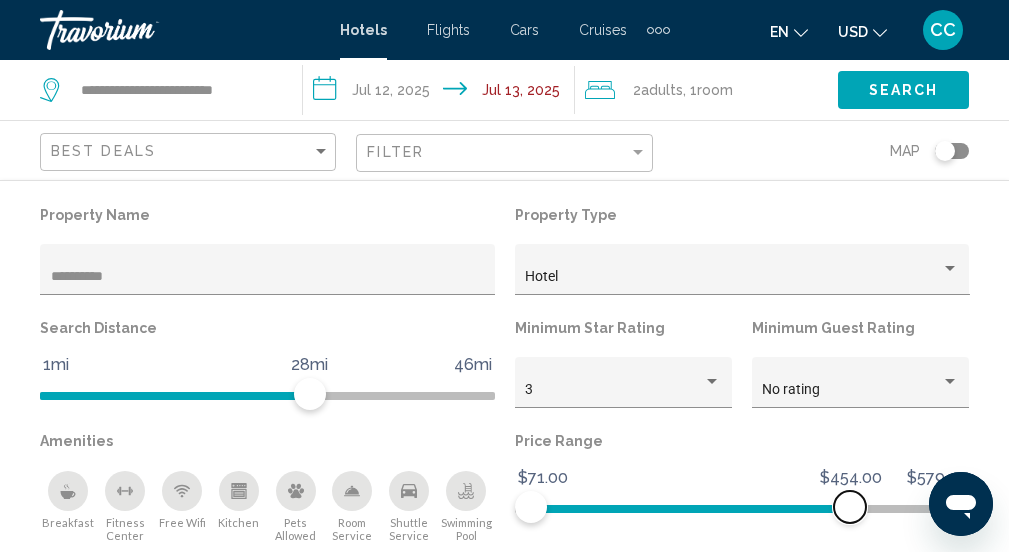 click on "$71.00 $579.00 $71.00 $454.00" 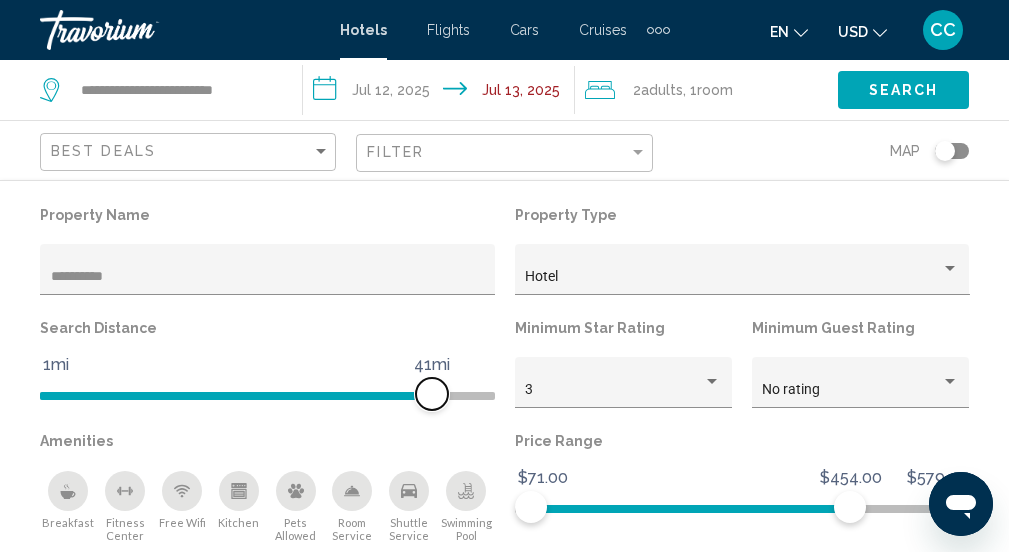 drag, startPoint x: 314, startPoint y: 389, endPoint x: 430, endPoint y: 393, distance: 116.06895 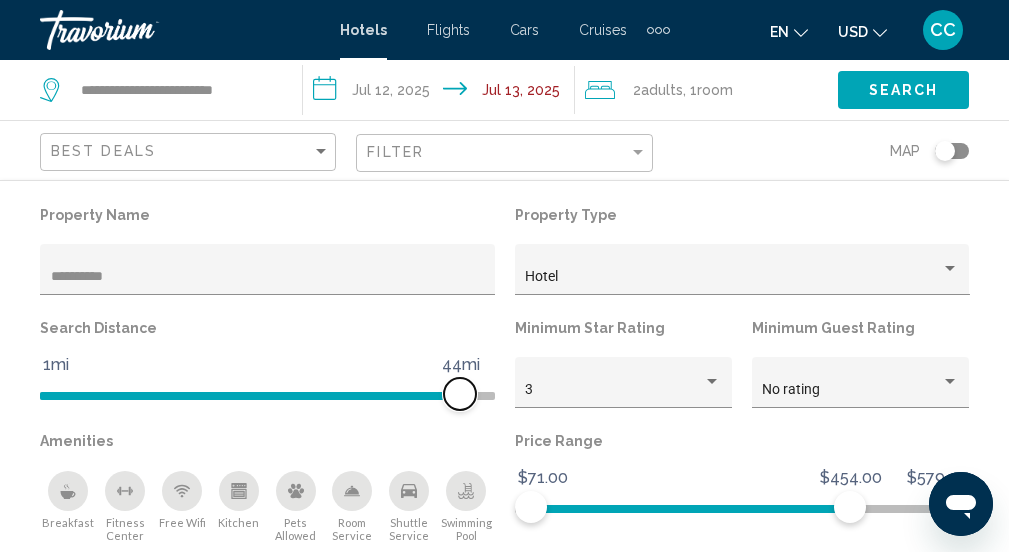 drag, startPoint x: 430, startPoint y: 393, endPoint x: 483, endPoint y: 388, distance: 53.235325 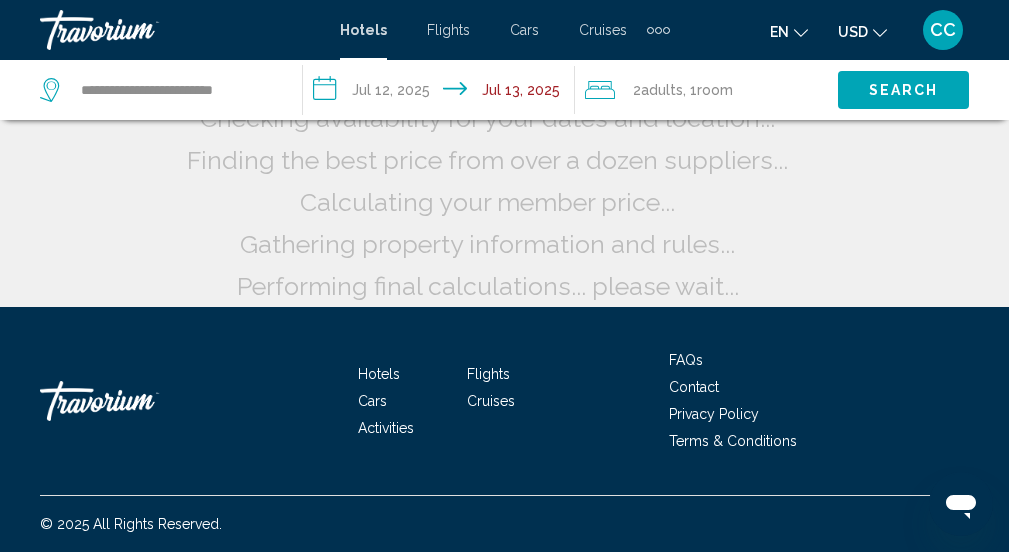 scroll, scrollTop: 255, scrollLeft: 0, axis: vertical 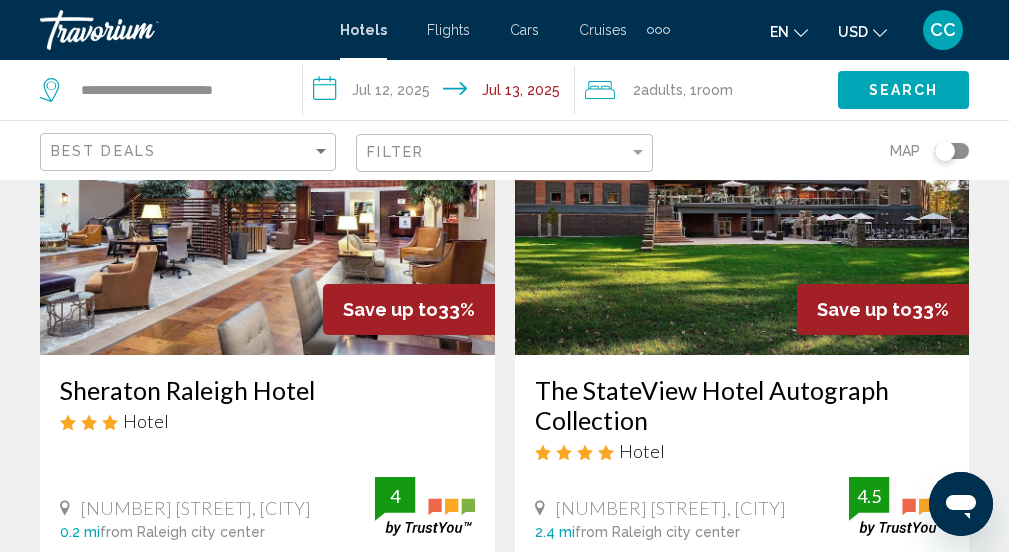 click on "Filter" 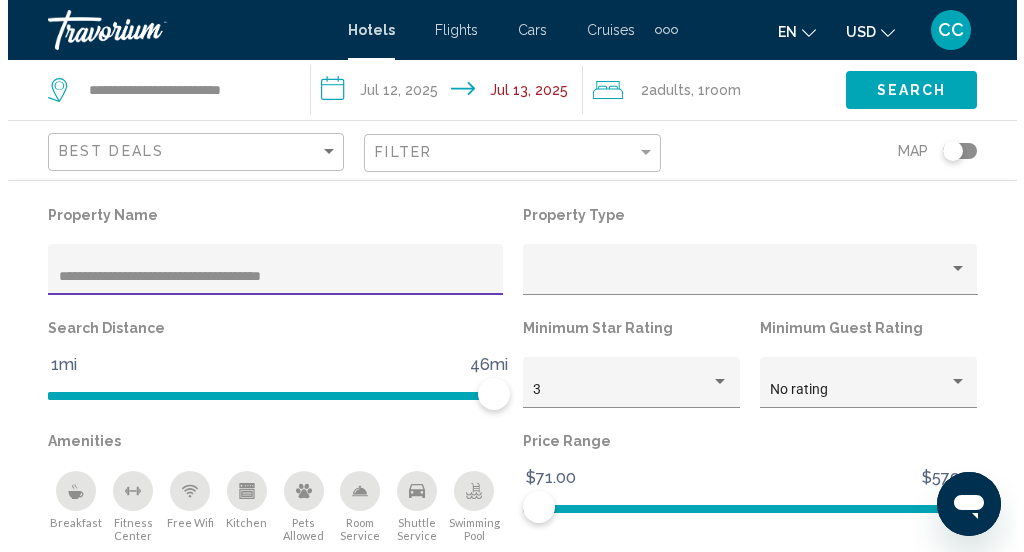 scroll, scrollTop: 0, scrollLeft: 0, axis: both 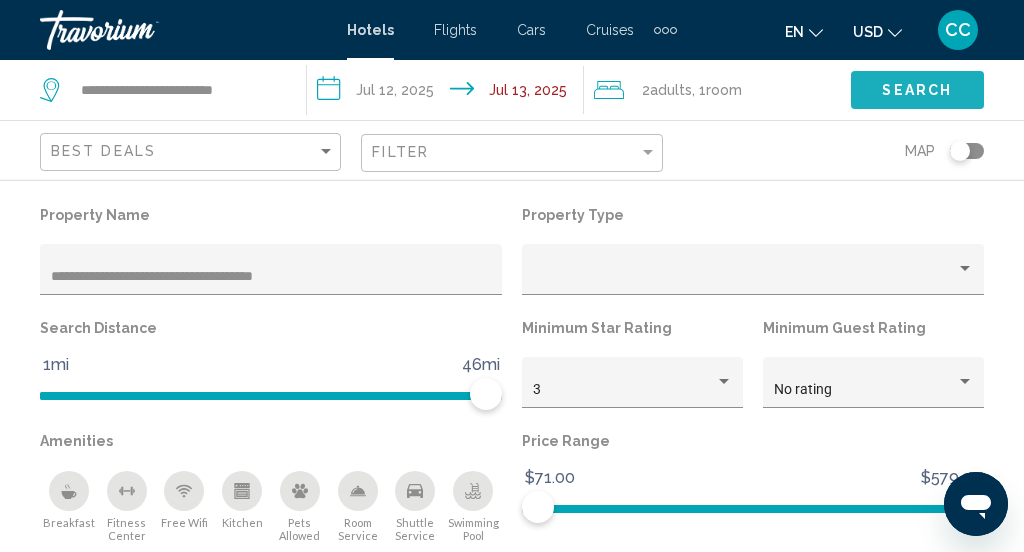 click on "Search" 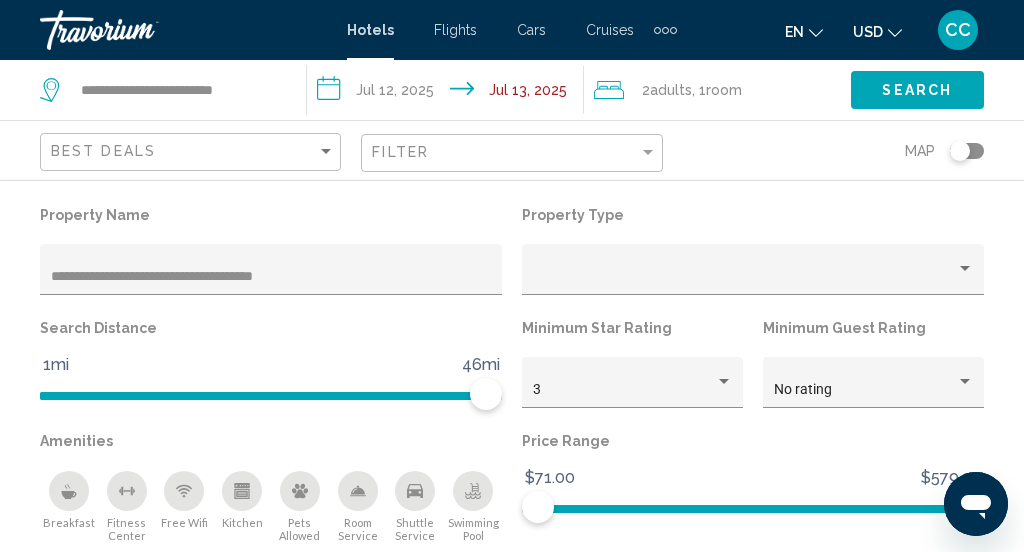 click on "Search" 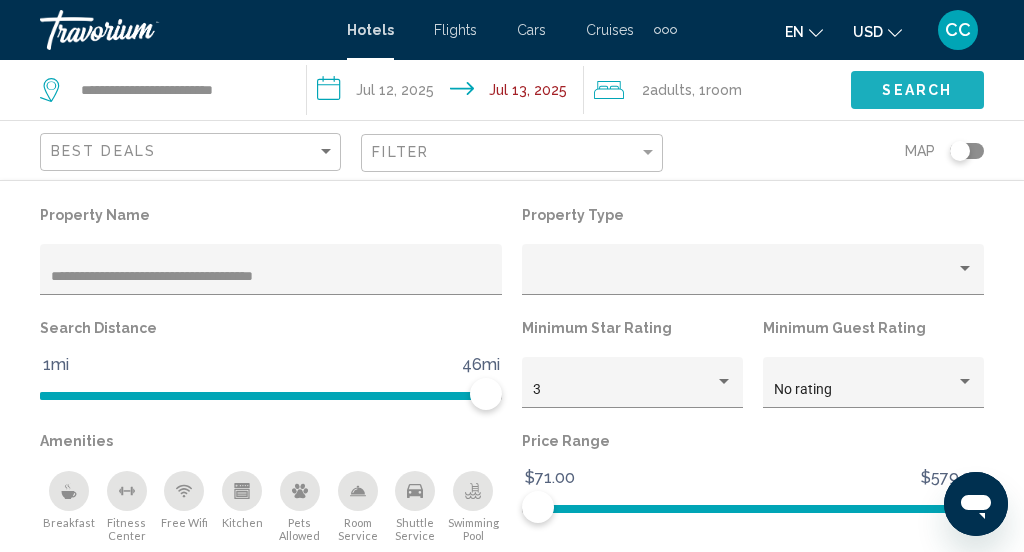 click on "Search" 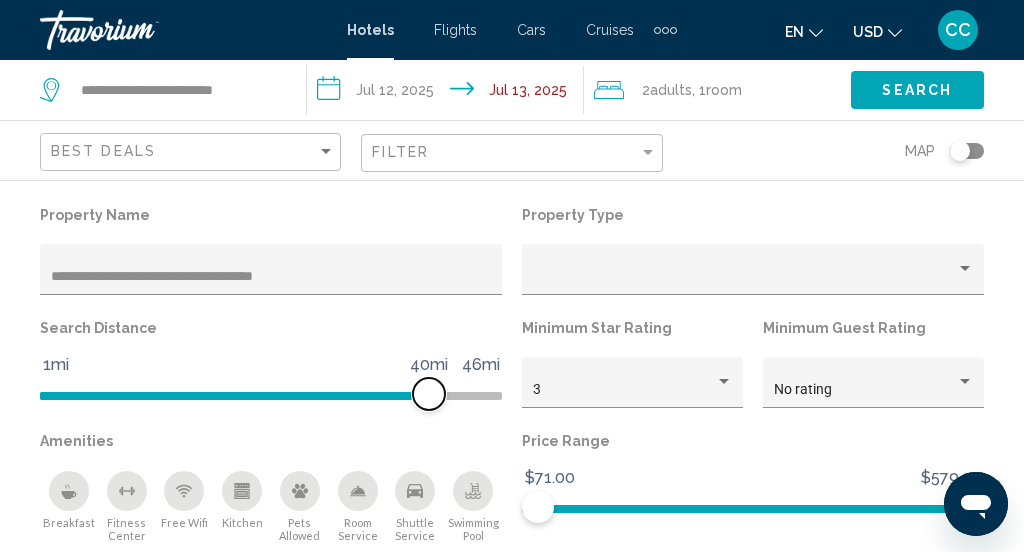 drag, startPoint x: 483, startPoint y: 388, endPoint x: 423, endPoint y: 388, distance: 60 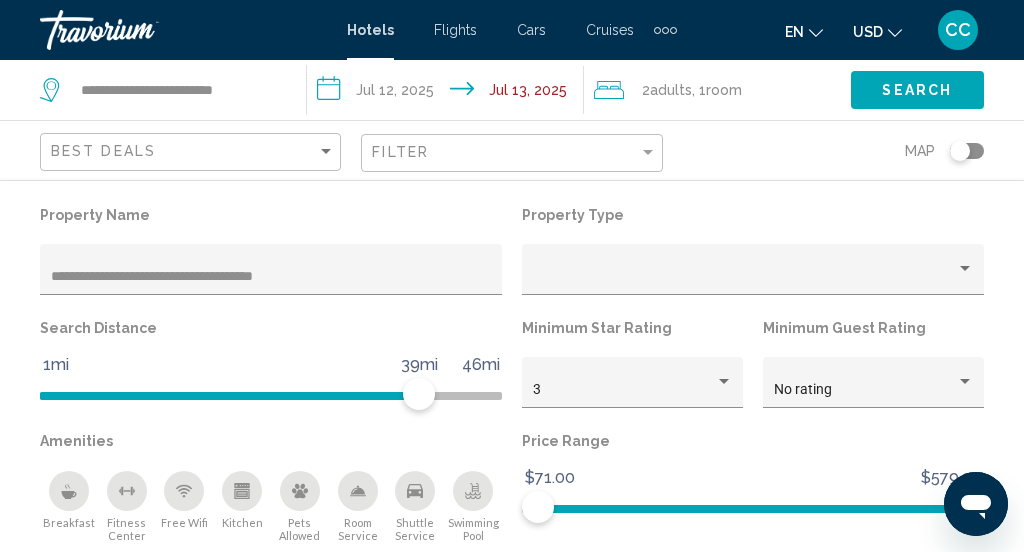click 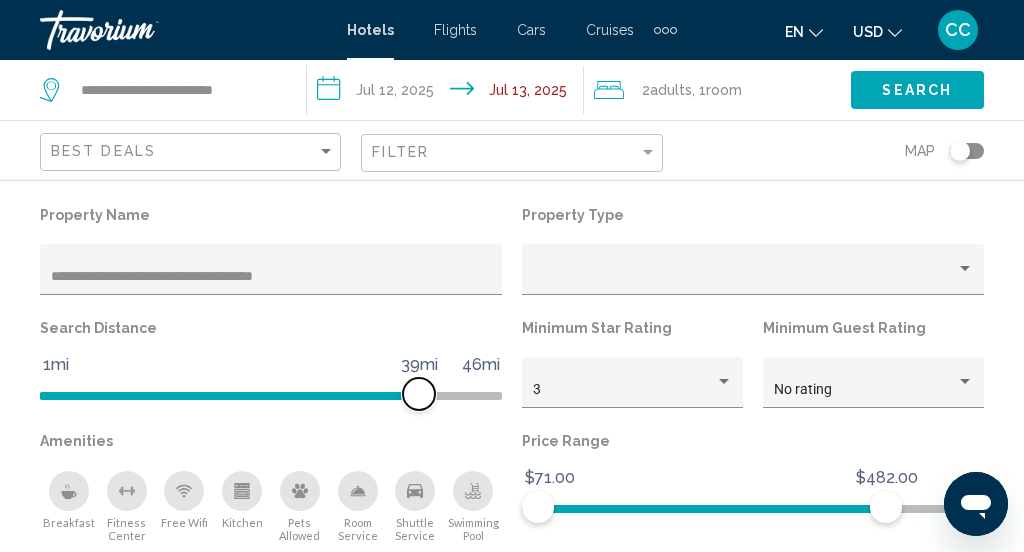 drag, startPoint x: 420, startPoint y: 393, endPoint x: 351, endPoint y: 391, distance: 69.02898 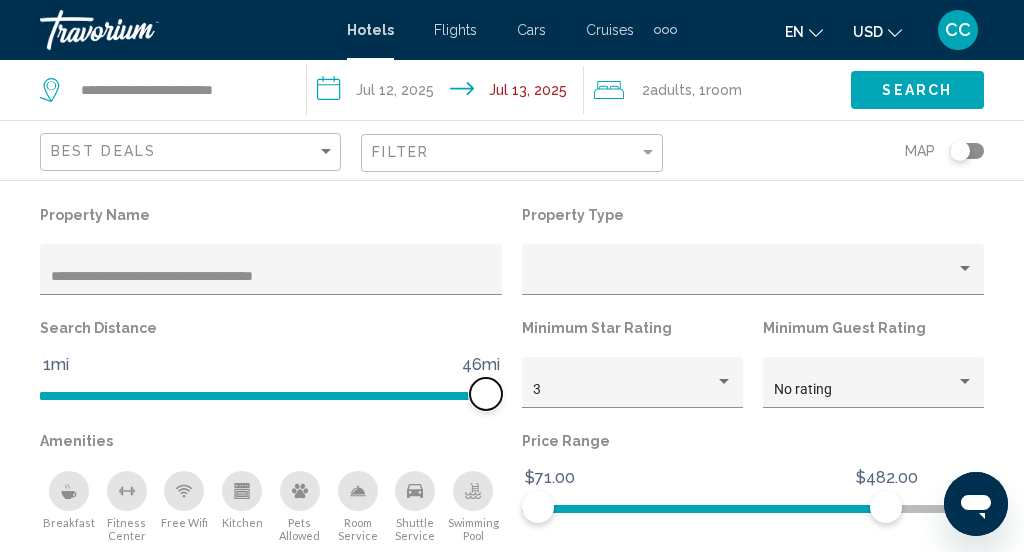 drag, startPoint x: 351, startPoint y: 391, endPoint x: 520, endPoint y: 390, distance: 169.00296 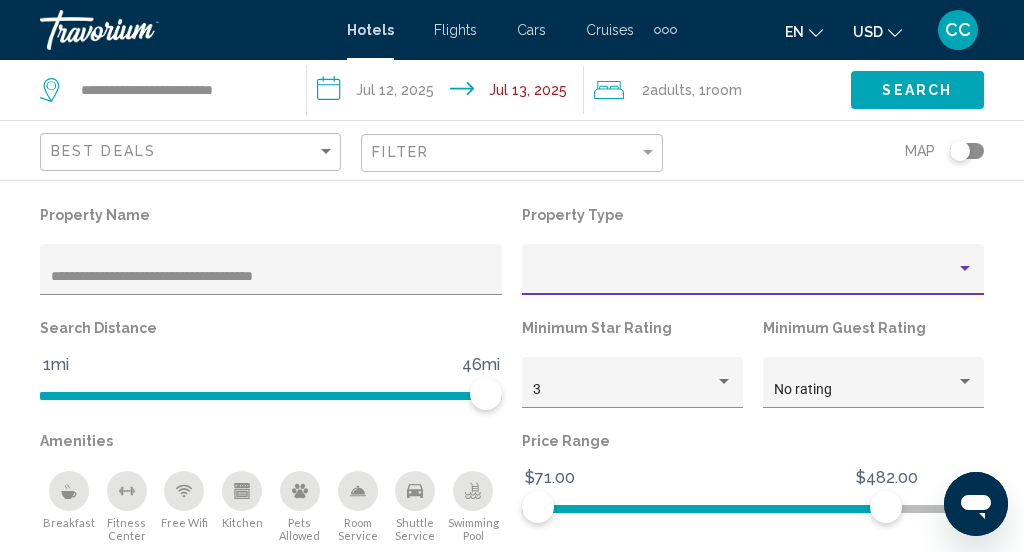 click at bounding box center [744, 277] 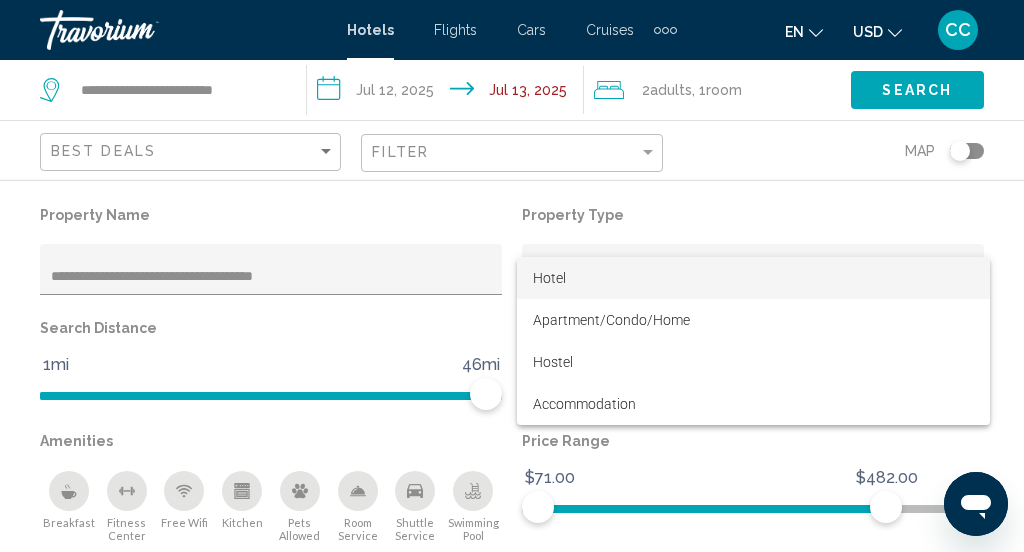 click on "Hotel" at bounding box center (753, 278) 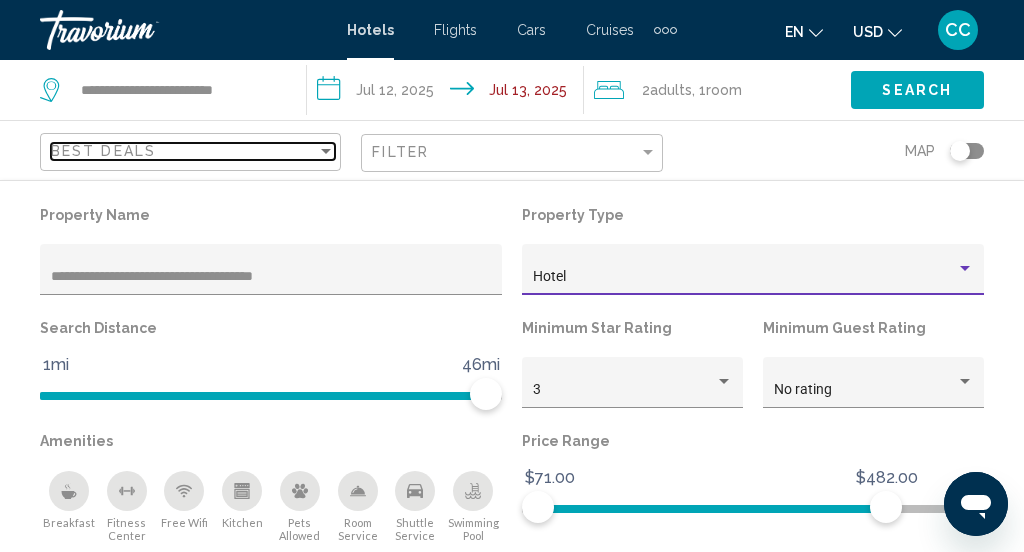 click at bounding box center (326, 151) 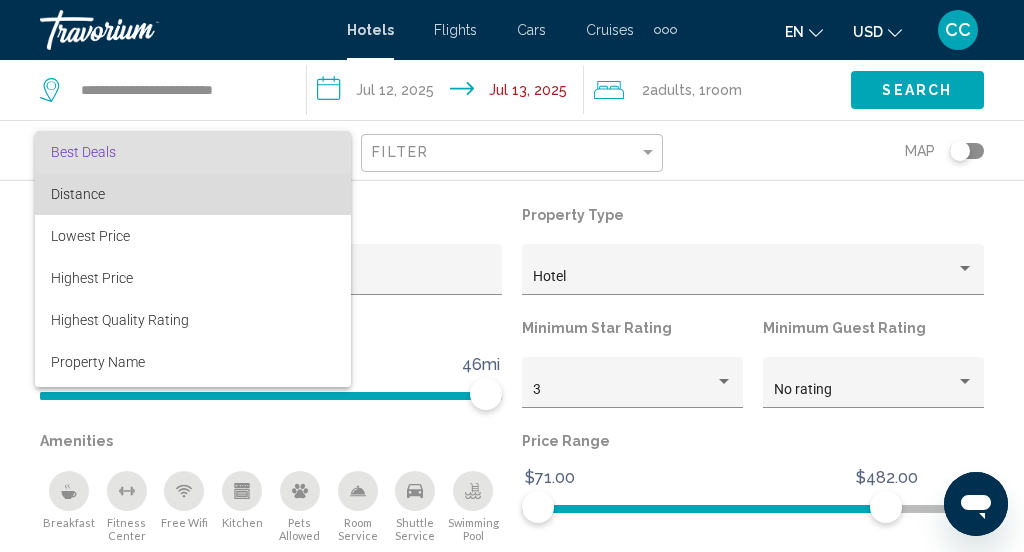 click on "Distance" at bounding box center [193, 194] 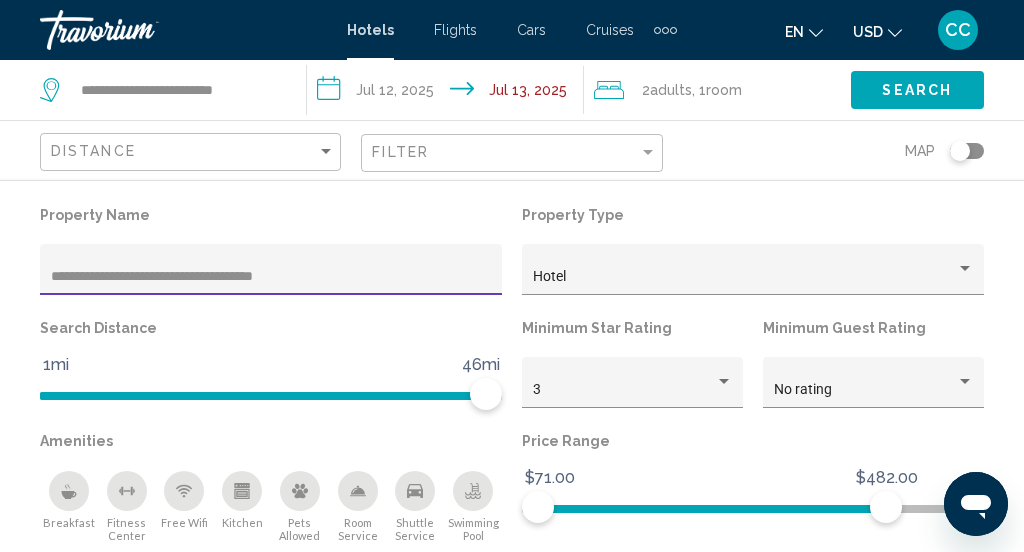 click on "**********" at bounding box center [271, 277] 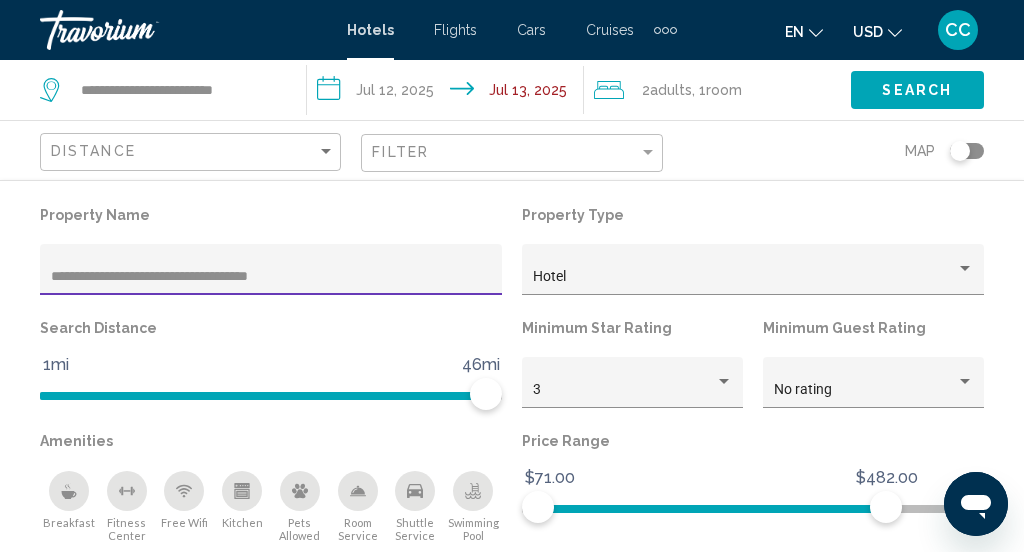 type on "**********" 